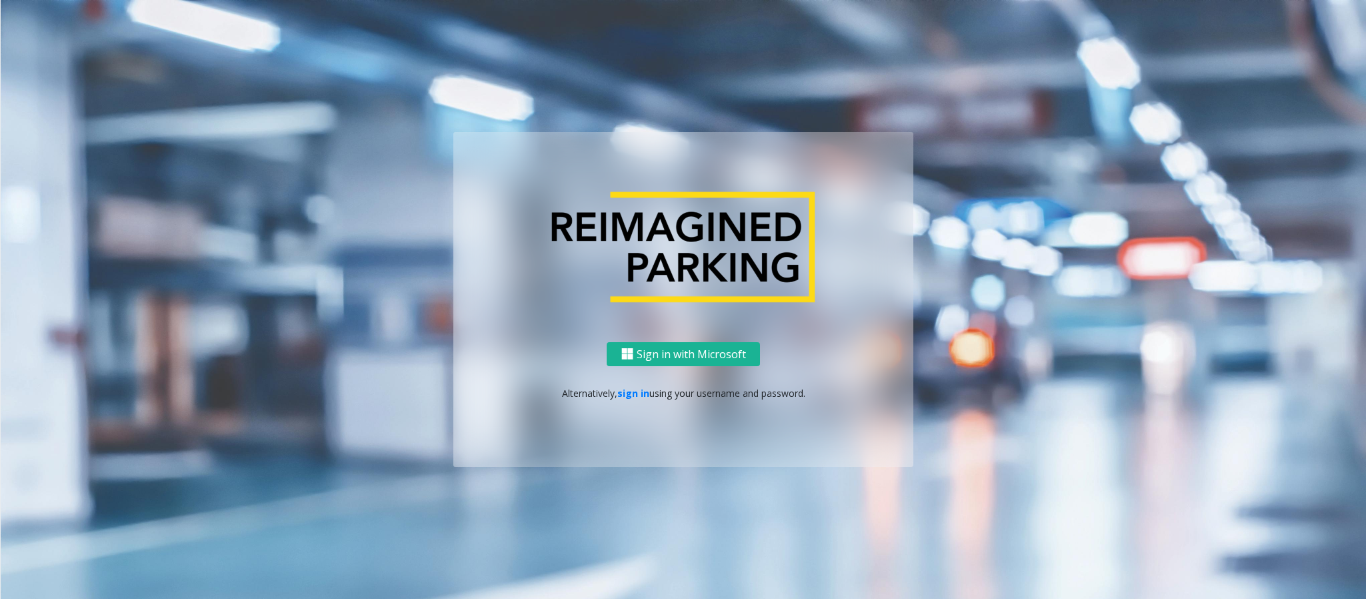 scroll, scrollTop: 0, scrollLeft: 0, axis: both 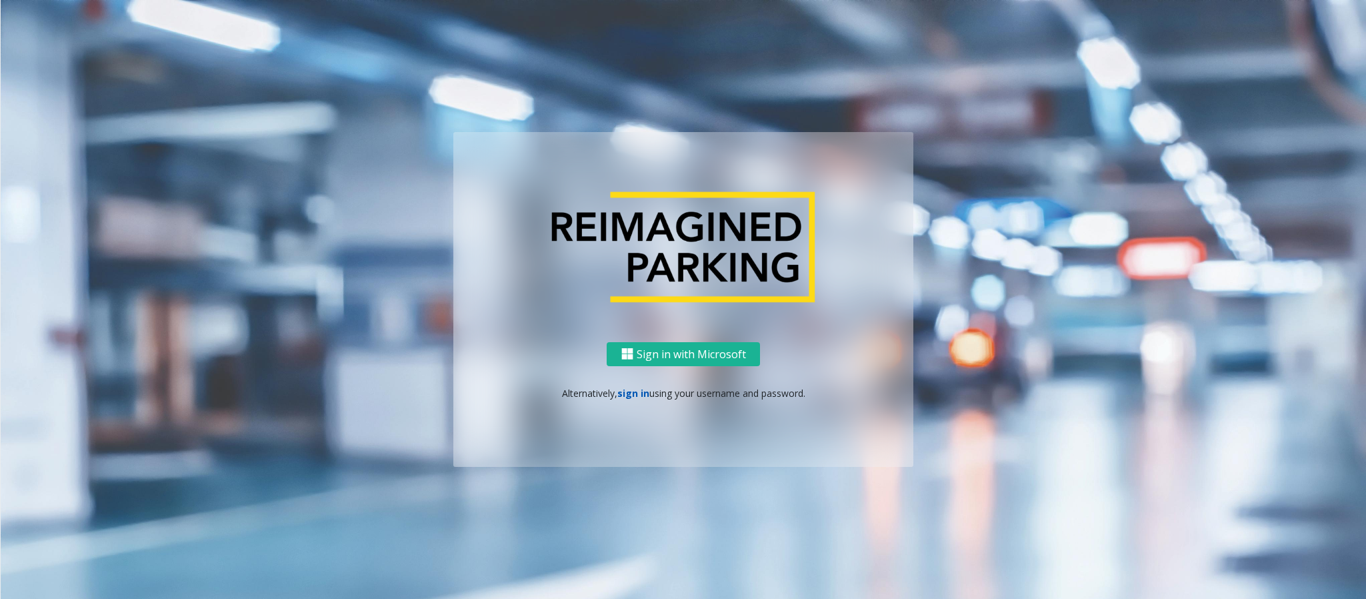 click on "sign in" 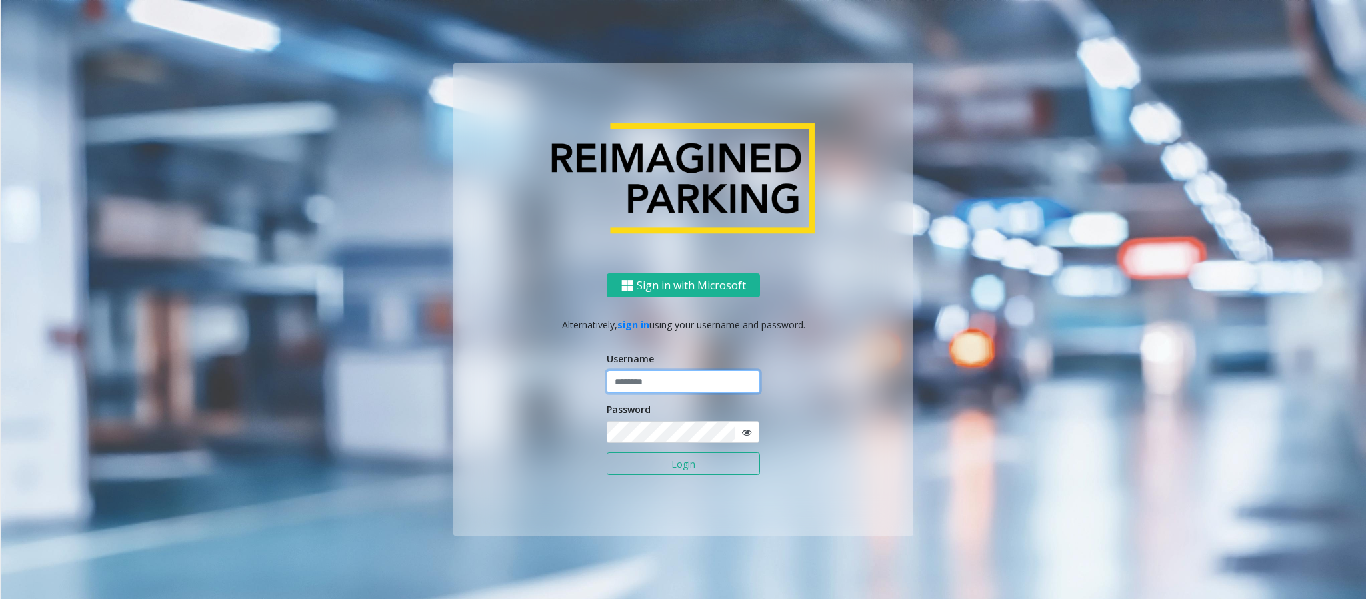 type on "******" 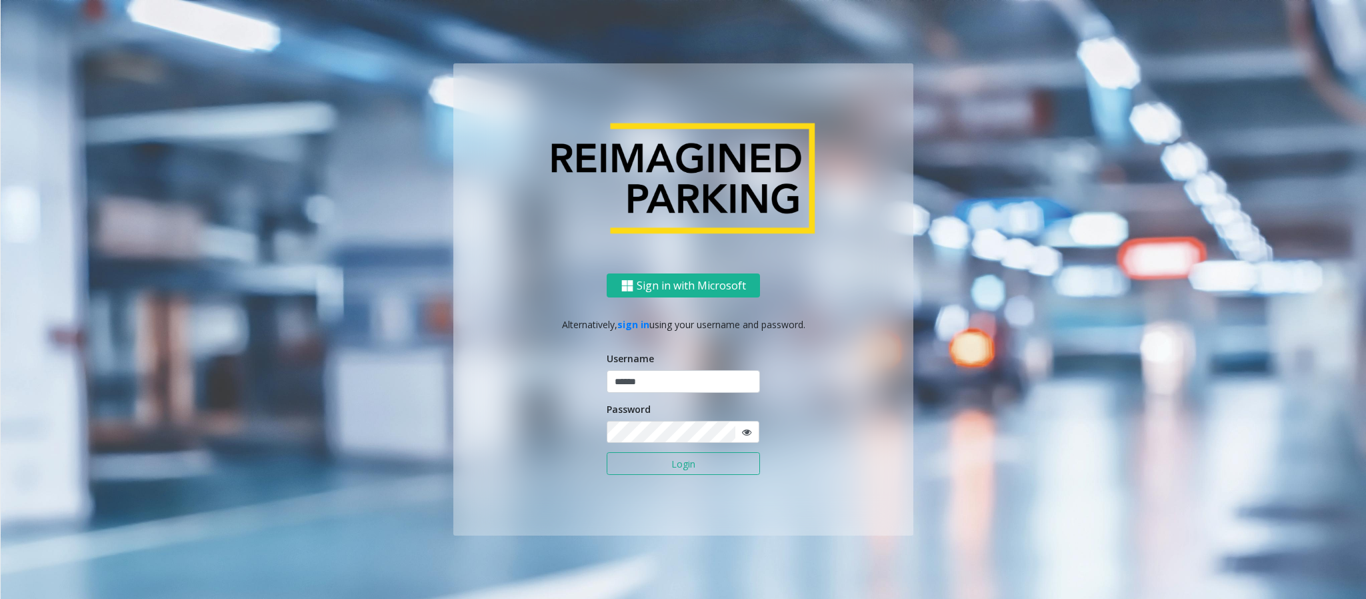 click on "Login" 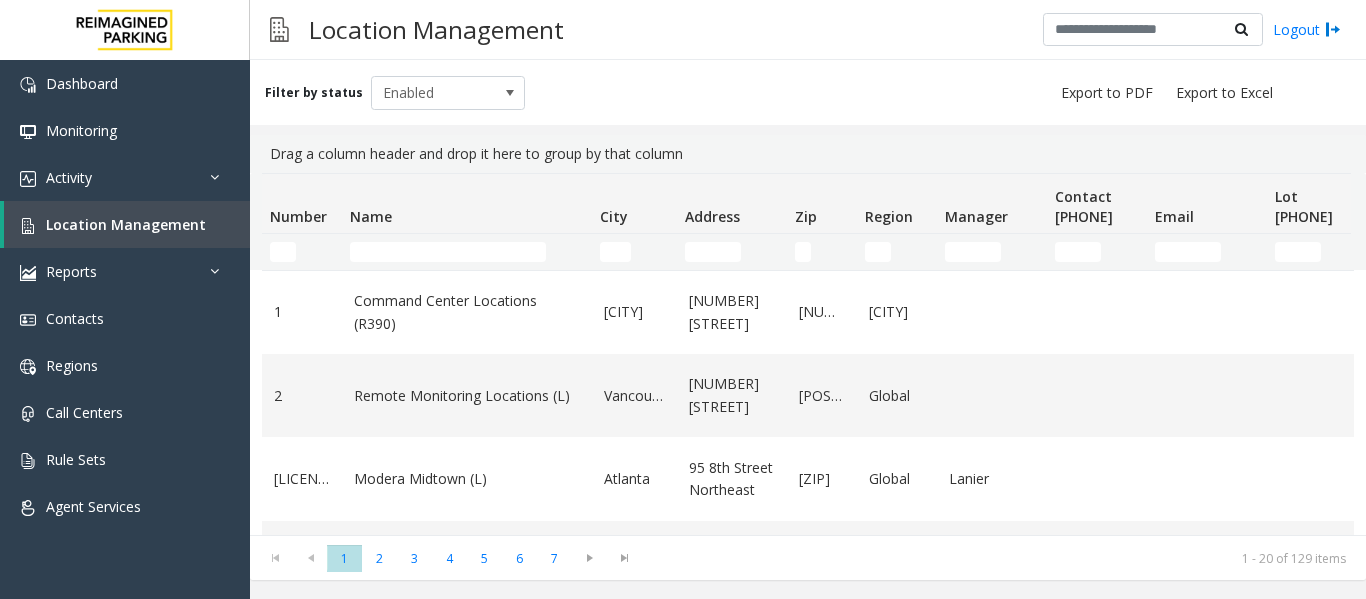 scroll, scrollTop: 0, scrollLeft: 0, axis: both 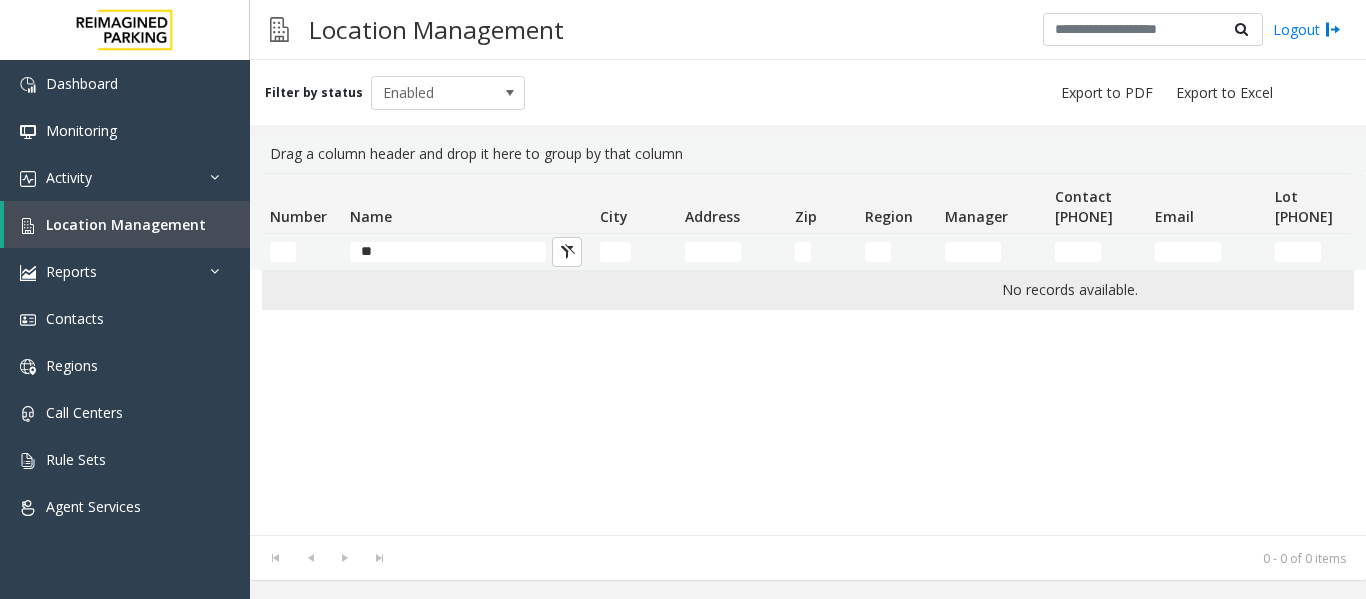 type on "*" 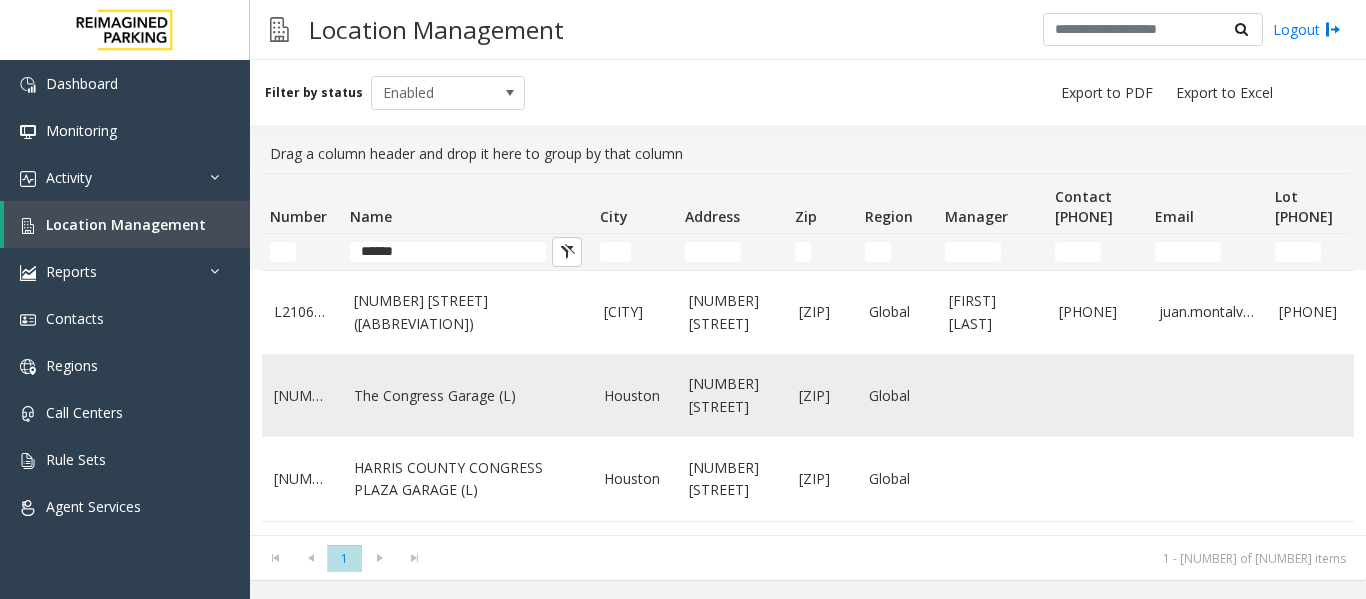 scroll, scrollTop: 0, scrollLeft: 0, axis: both 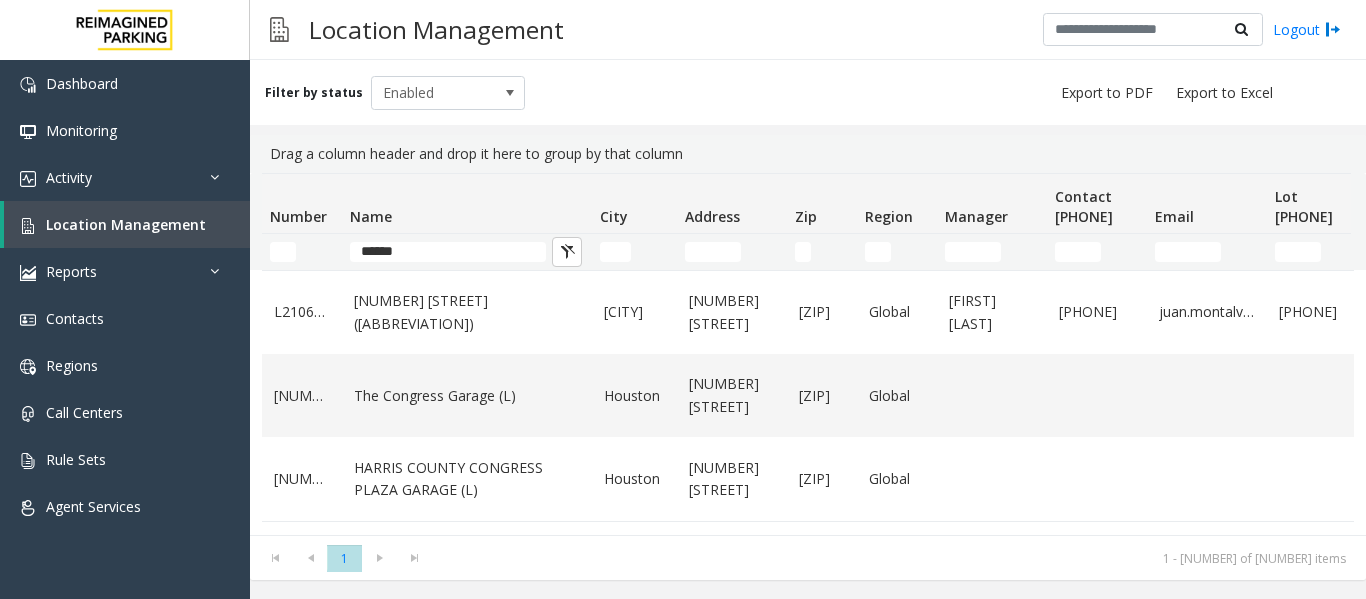 click on "******" 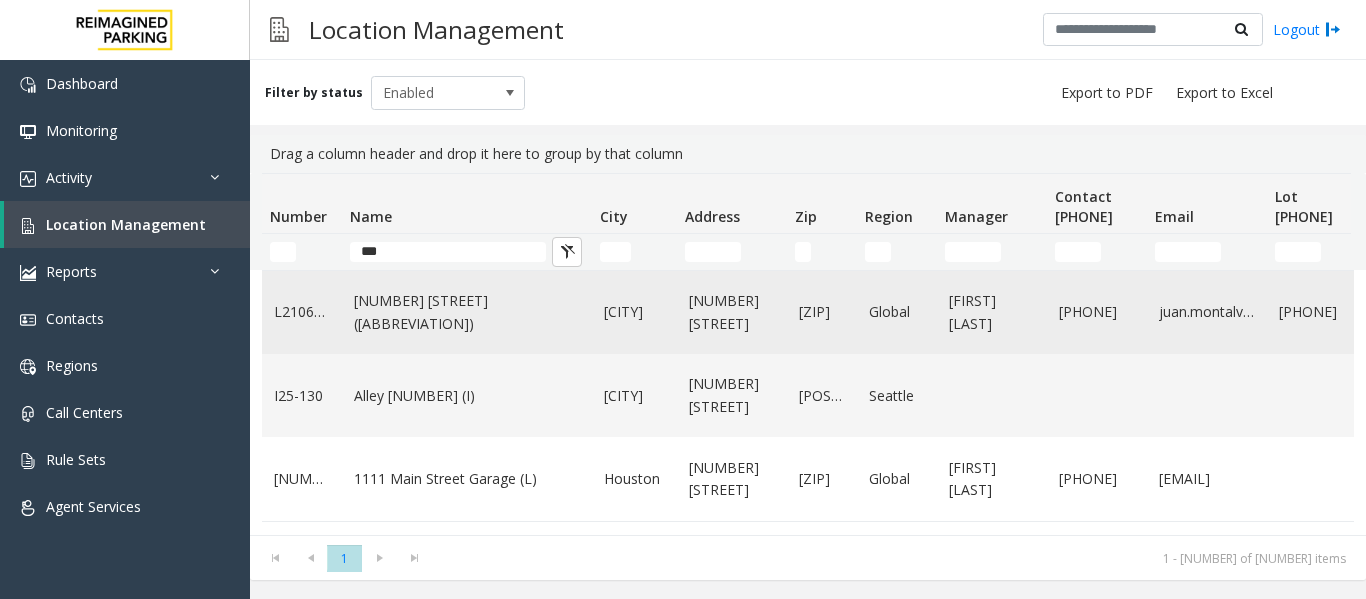 type on "***" 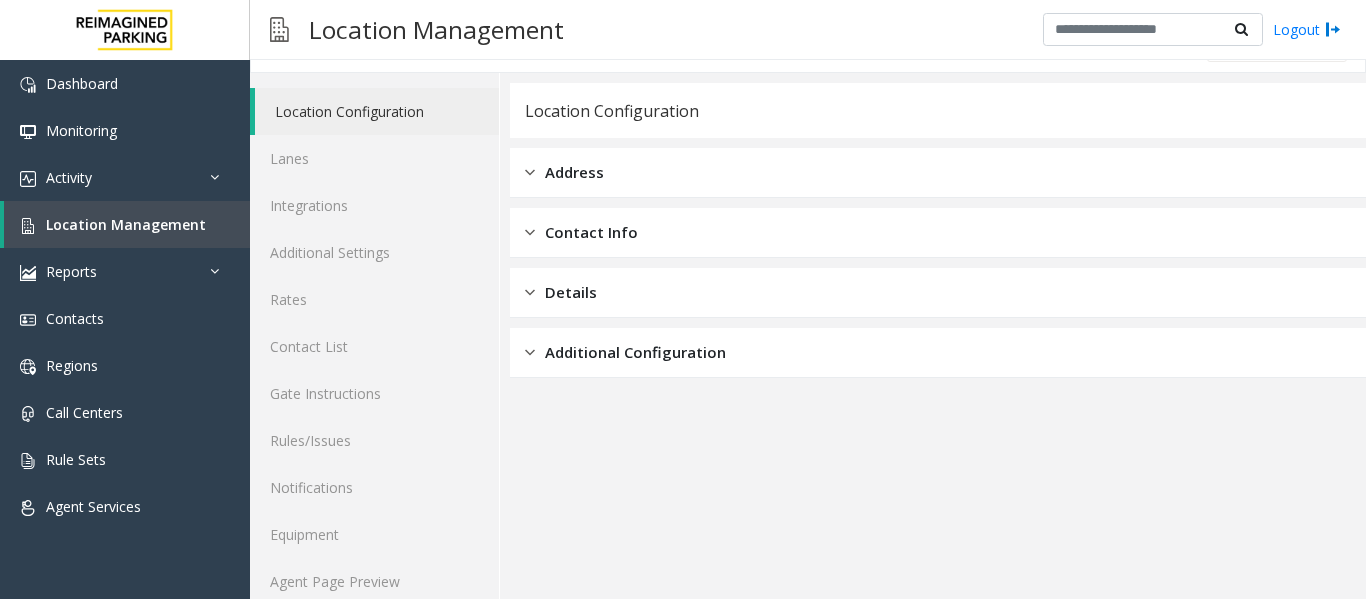 scroll, scrollTop: 60, scrollLeft: 0, axis: vertical 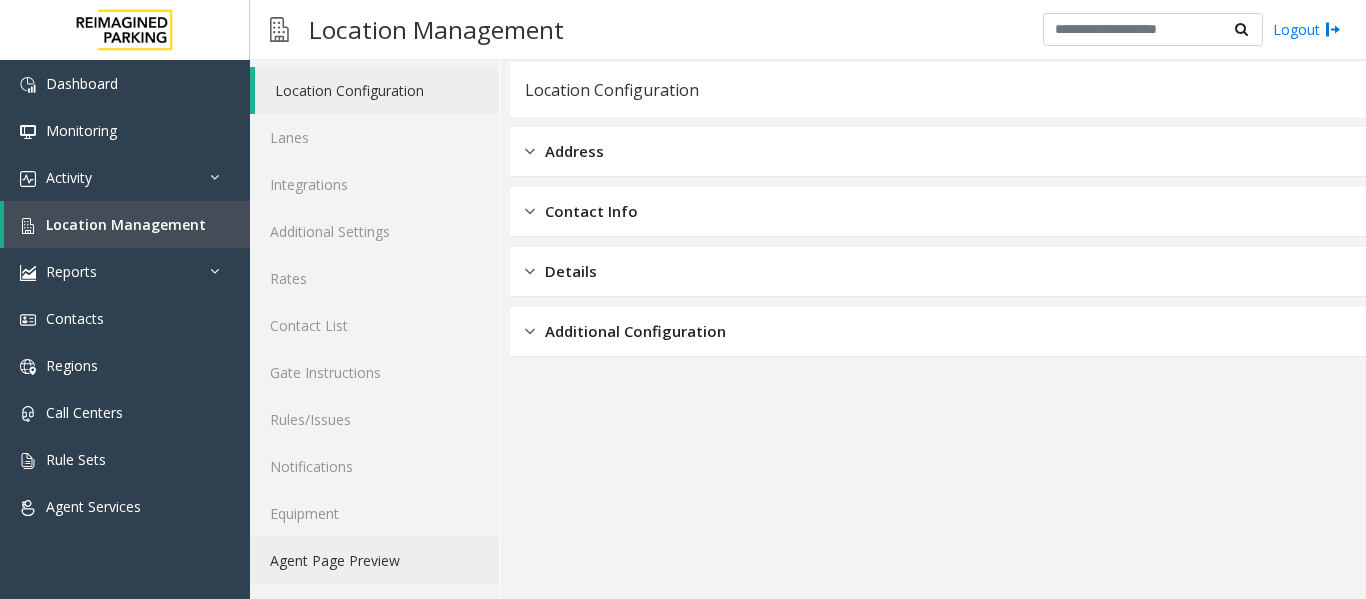 click on "Agent Page Preview" 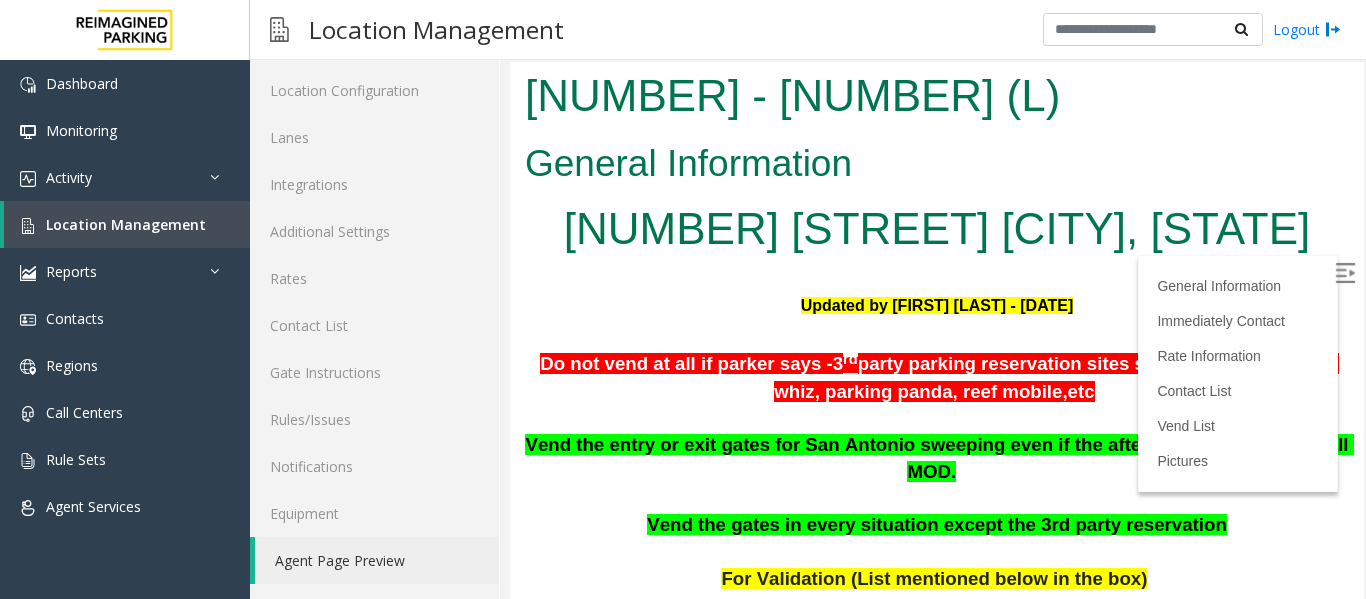 scroll, scrollTop: 0, scrollLeft: 0, axis: both 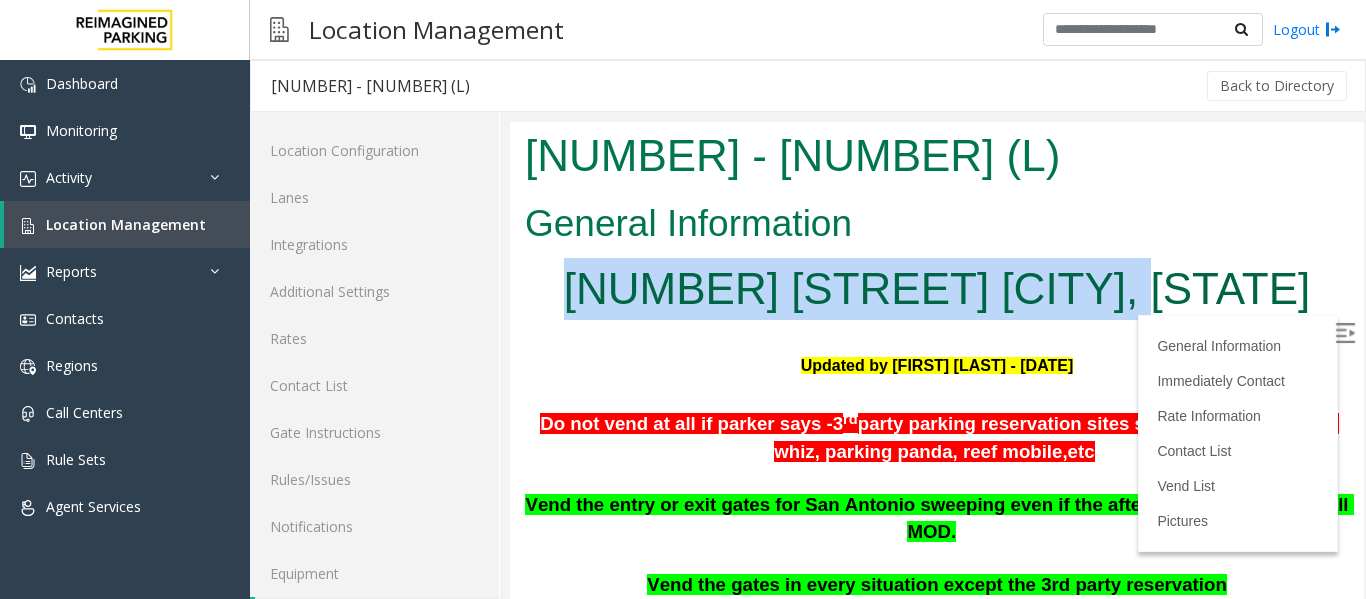 drag, startPoint x: 613, startPoint y: 295, endPoint x: 1157, endPoint y: 292, distance: 544.0083 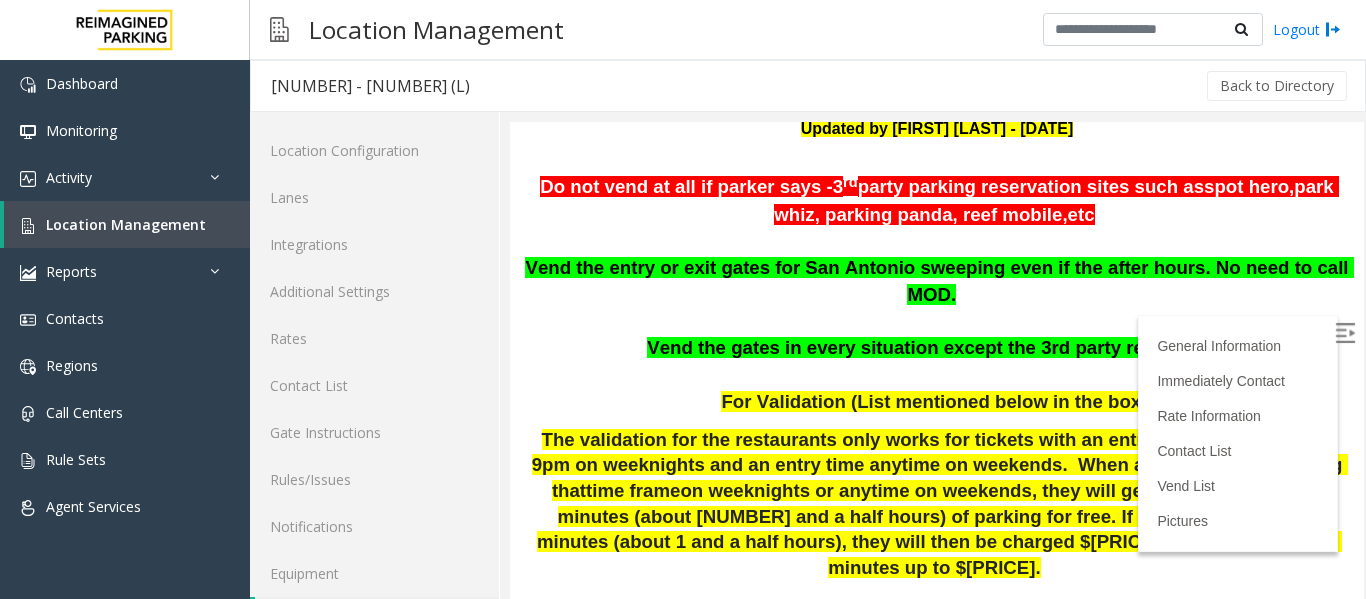 scroll, scrollTop: 0, scrollLeft: 0, axis: both 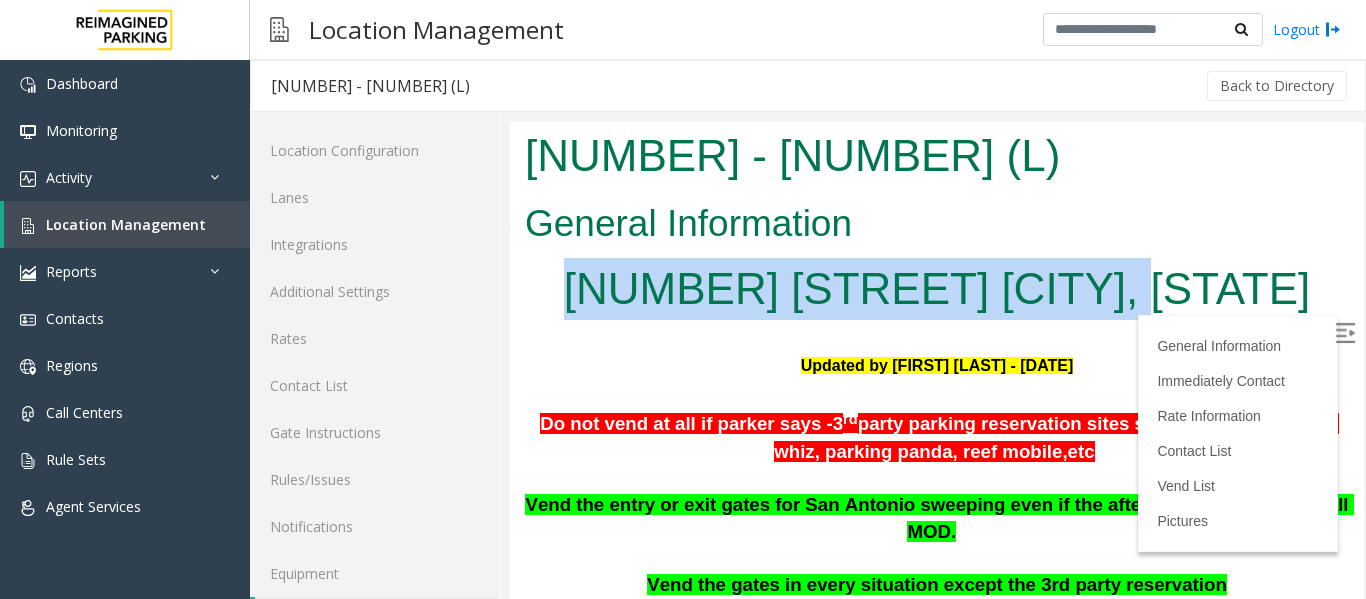 drag, startPoint x: 931, startPoint y: 159, endPoint x: 1208, endPoint y: 144, distance: 277.40585 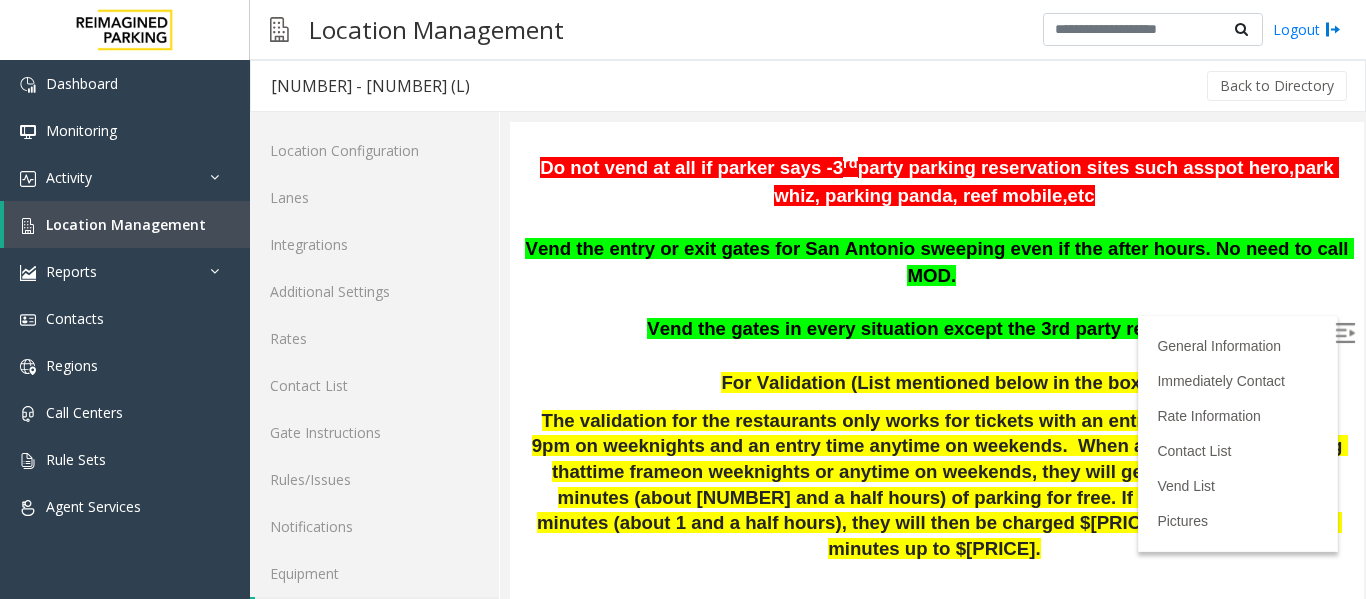 scroll, scrollTop: 0, scrollLeft: 0, axis: both 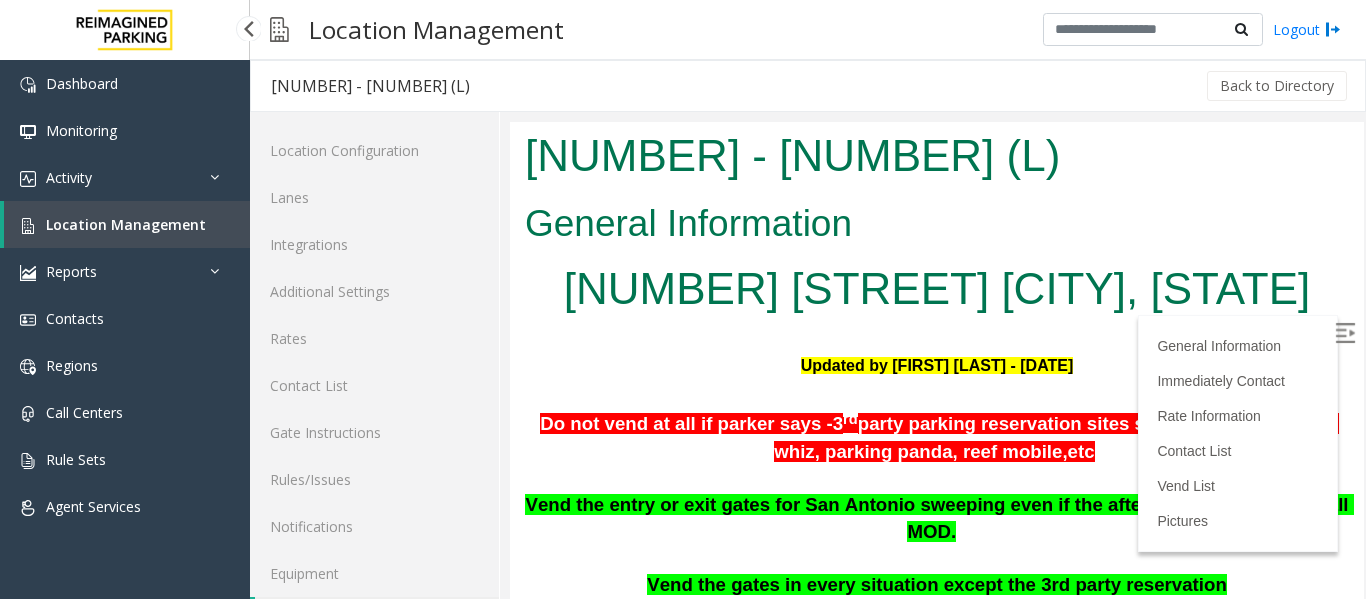 click on "Location Management" at bounding box center (126, 224) 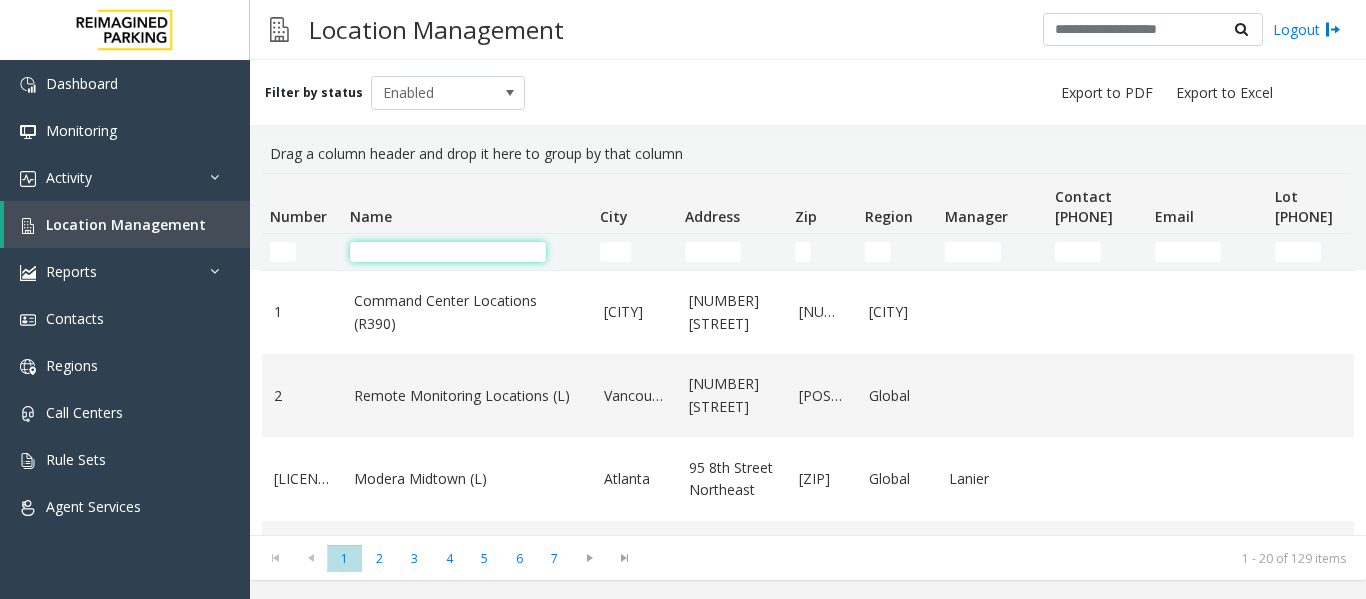 click 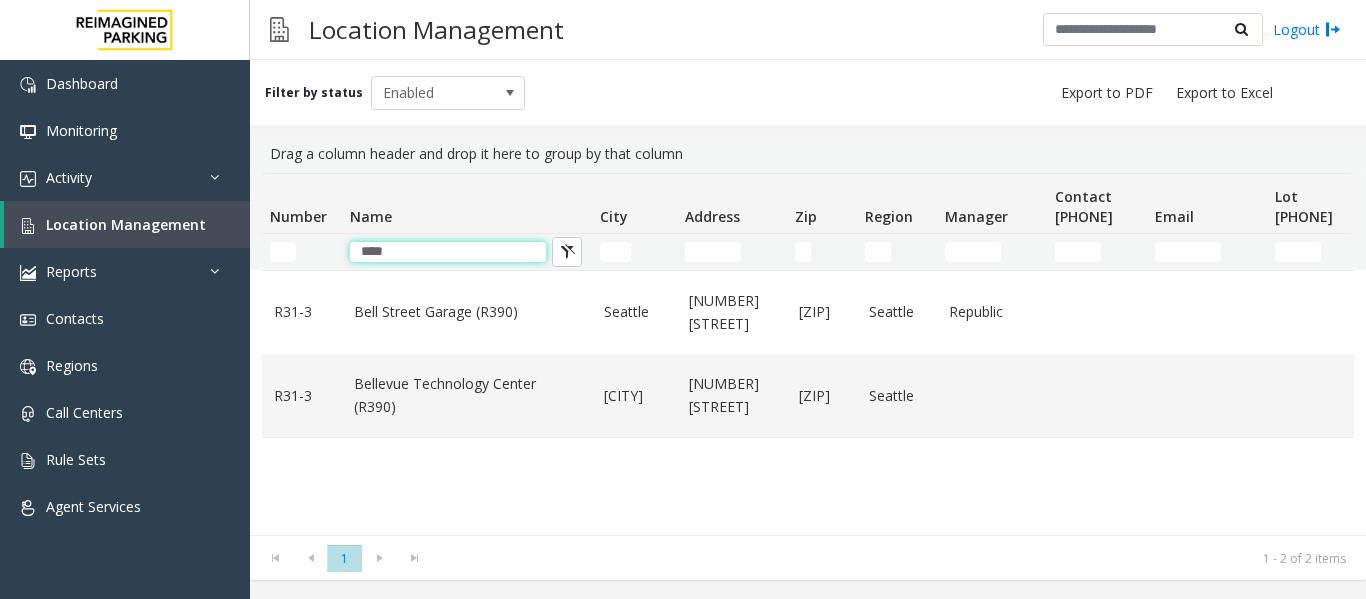 type on "****" 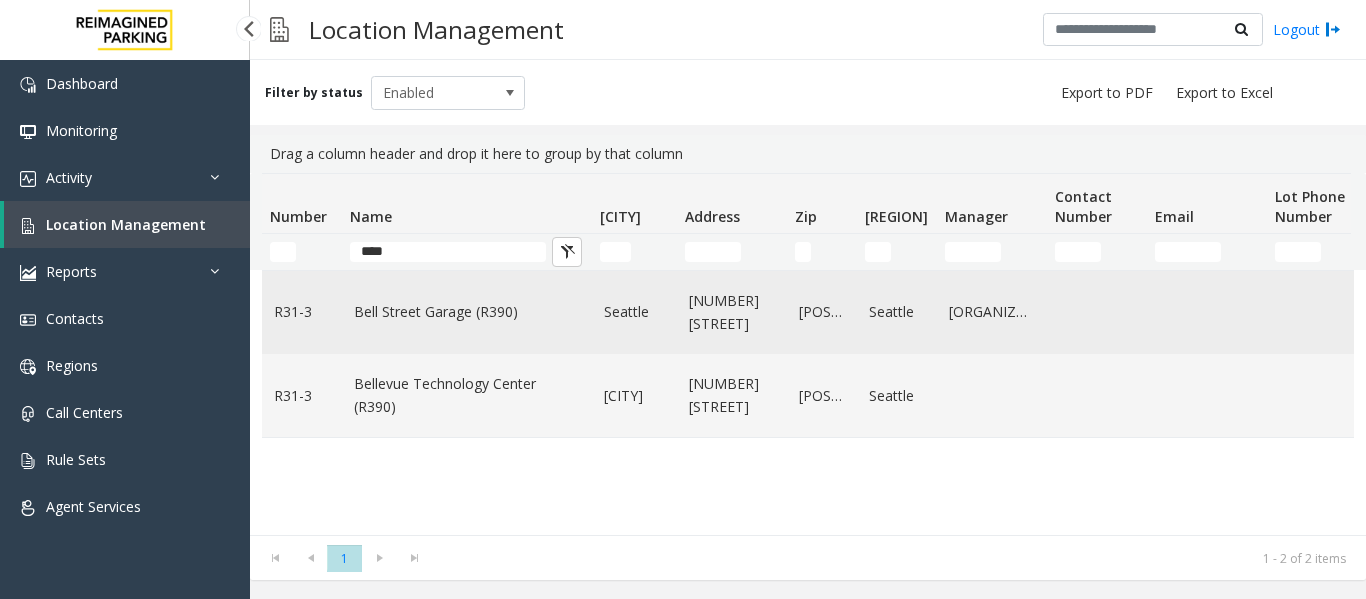 scroll, scrollTop: 0, scrollLeft: 0, axis: both 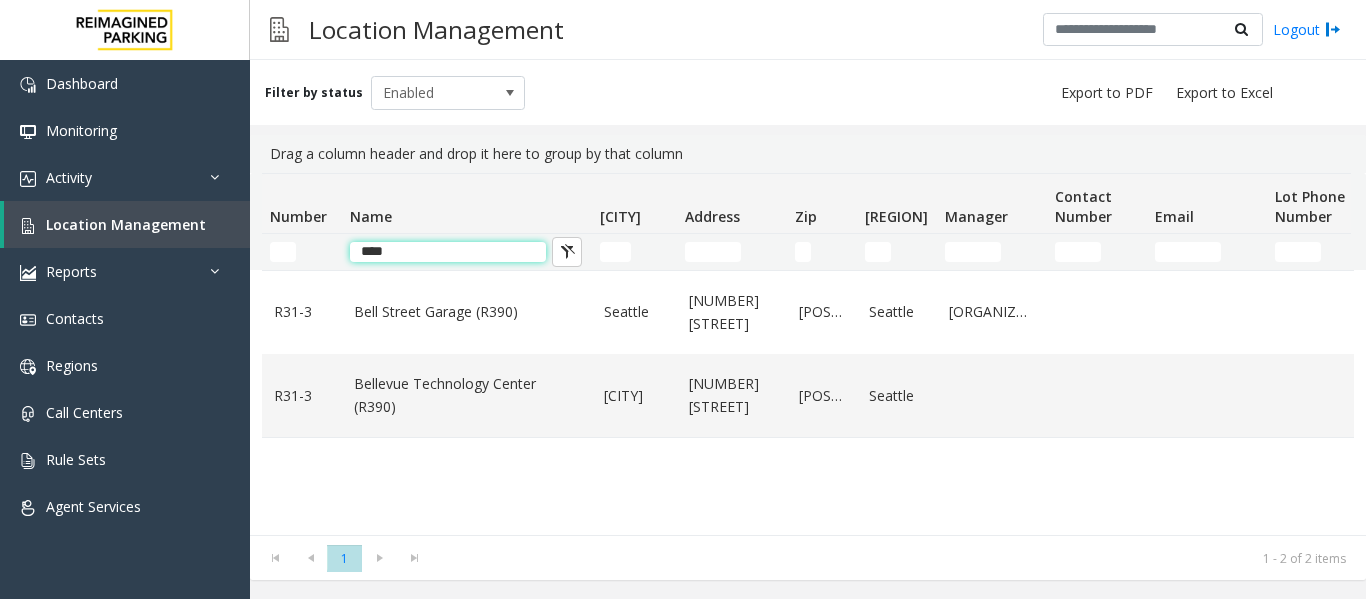 click on "****" 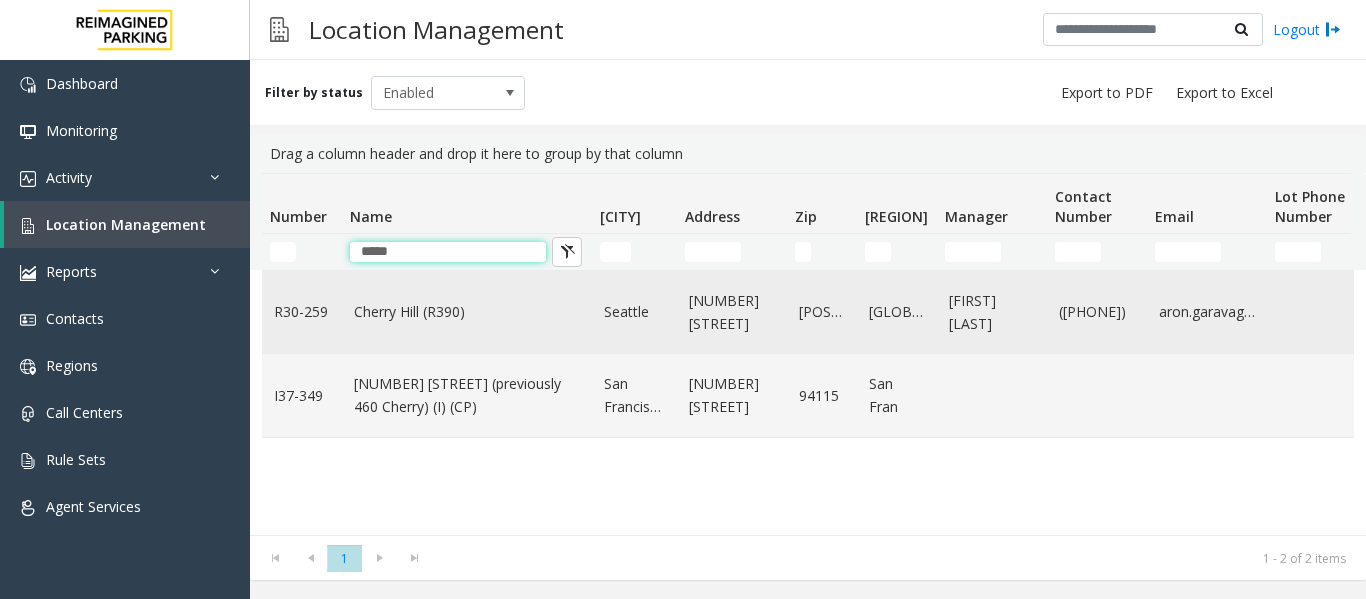 type on "*****" 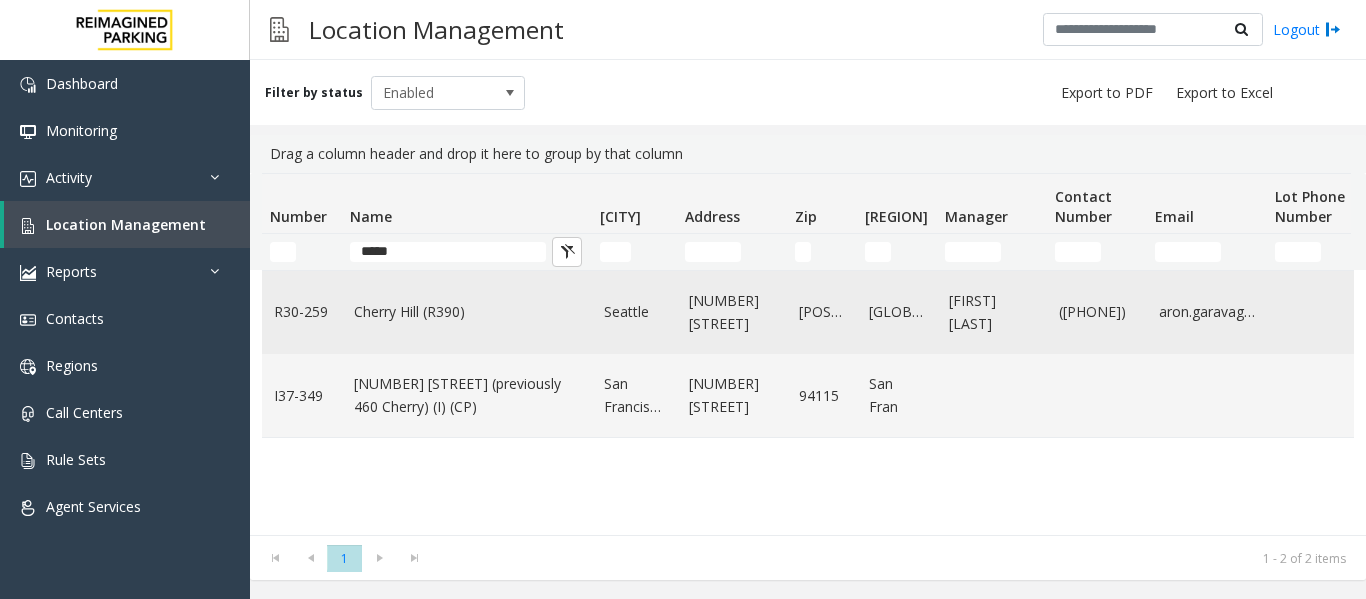 click on "Cherry Hill (R390)" 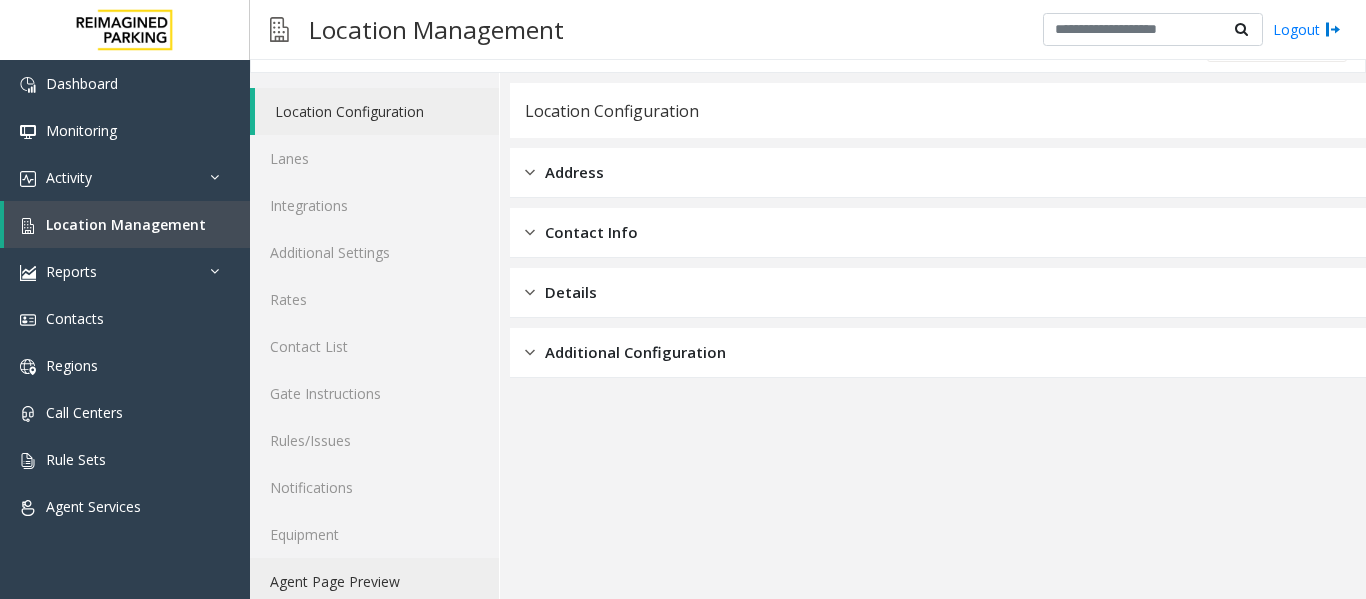 scroll, scrollTop: 60, scrollLeft: 0, axis: vertical 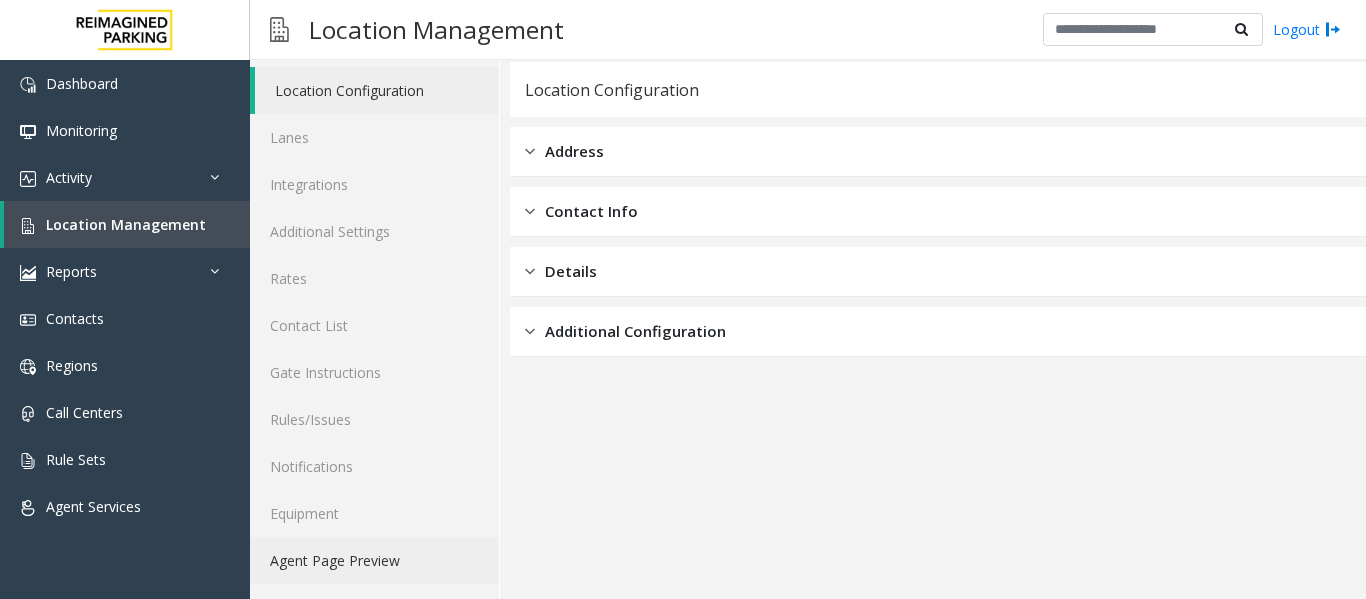 click on "Agent Page Preview" 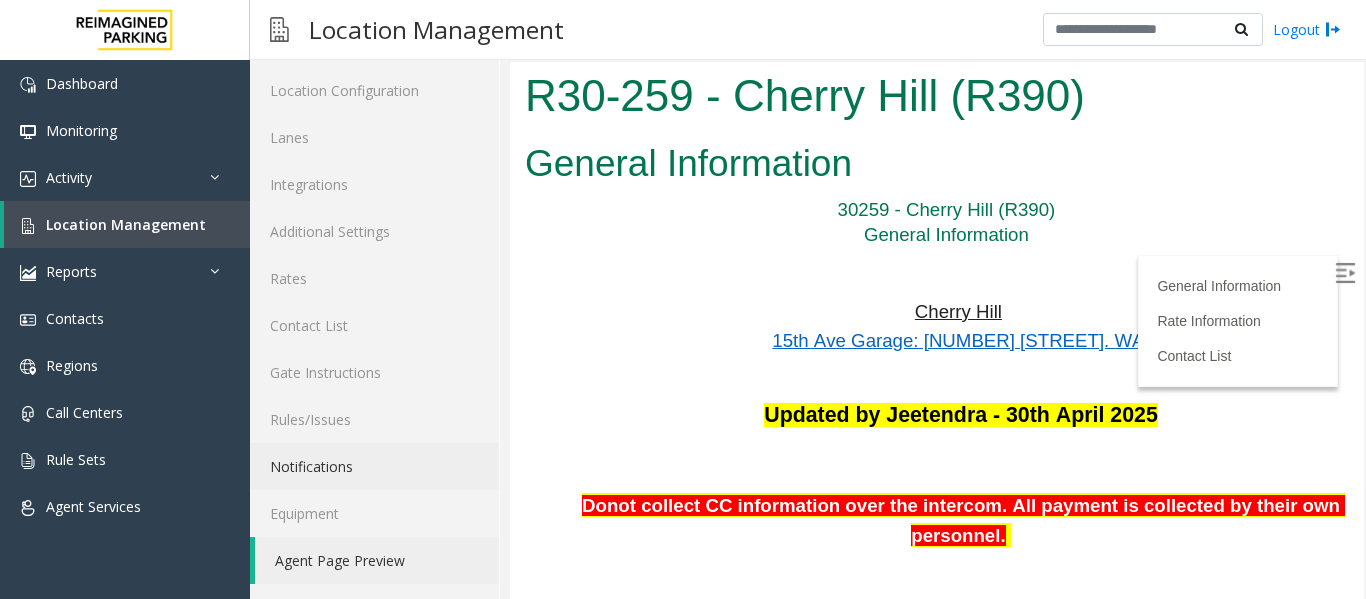 scroll, scrollTop: 0, scrollLeft: 0, axis: both 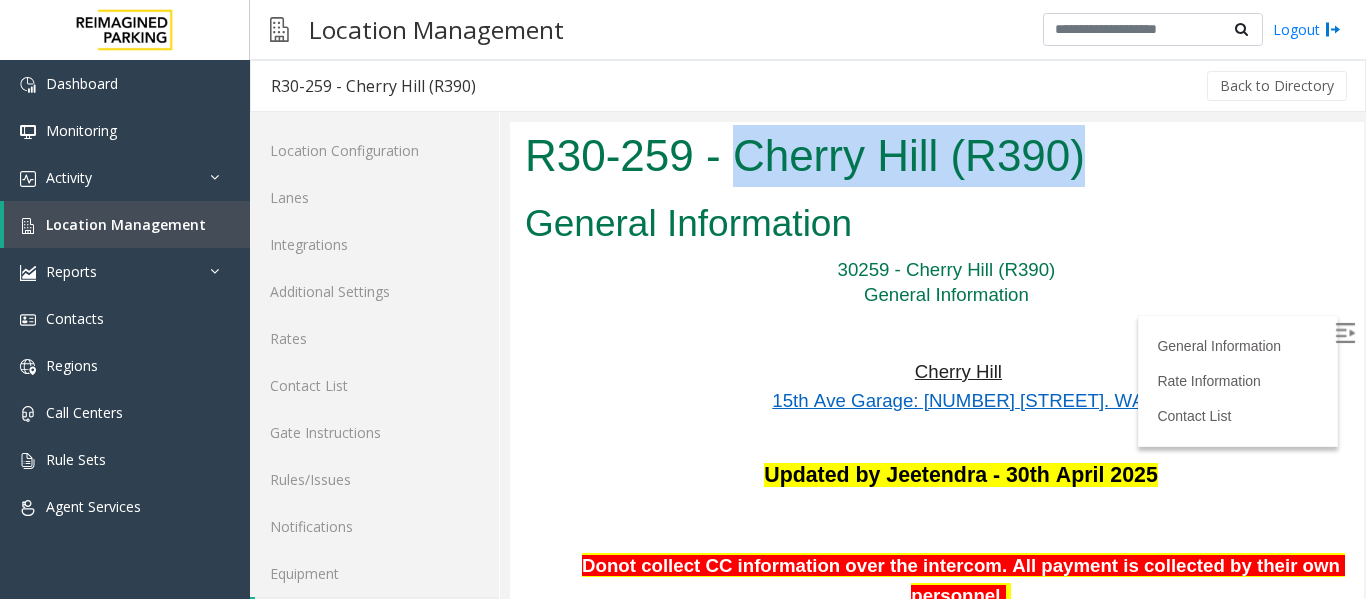drag, startPoint x: 730, startPoint y: 156, endPoint x: 1184, endPoint y: 173, distance: 454.31818 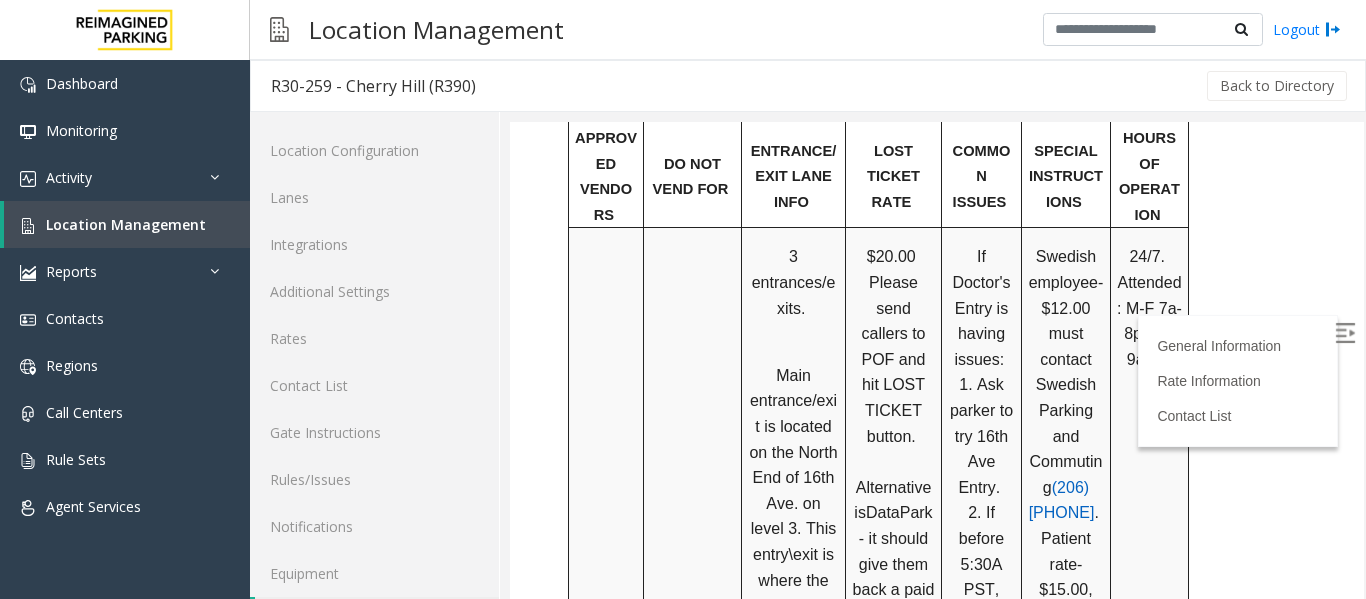 scroll, scrollTop: 1500, scrollLeft: 0, axis: vertical 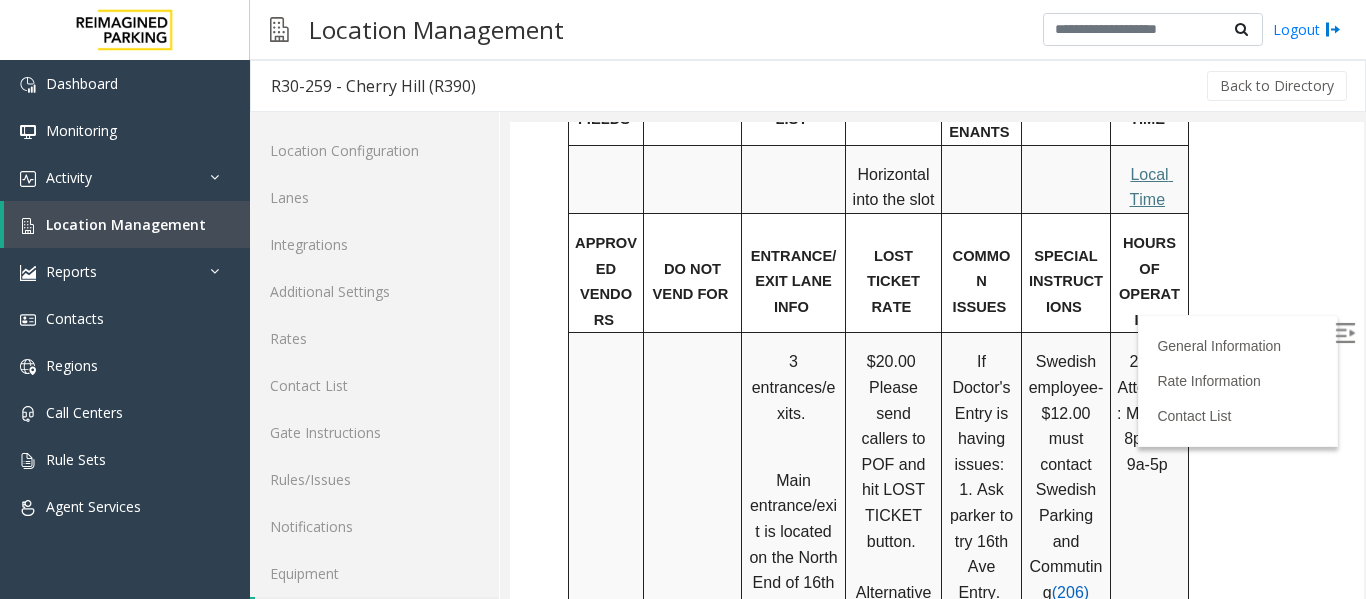 click at bounding box center (1345, 333) 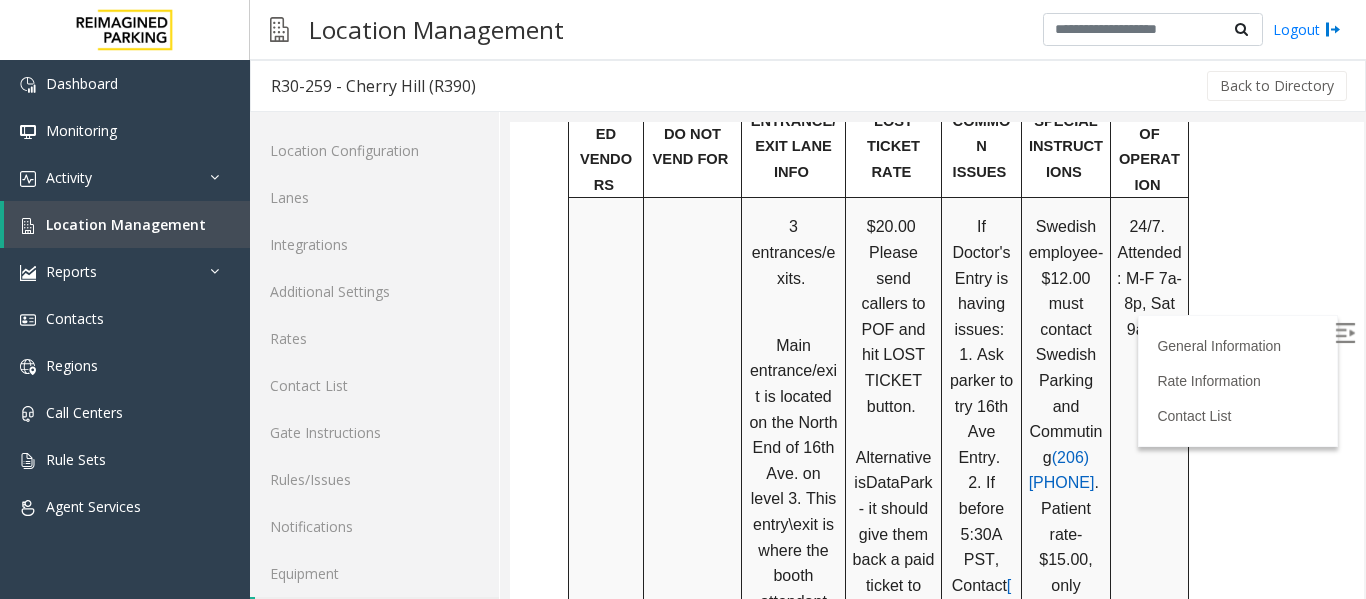 scroll, scrollTop: 1600, scrollLeft: 0, axis: vertical 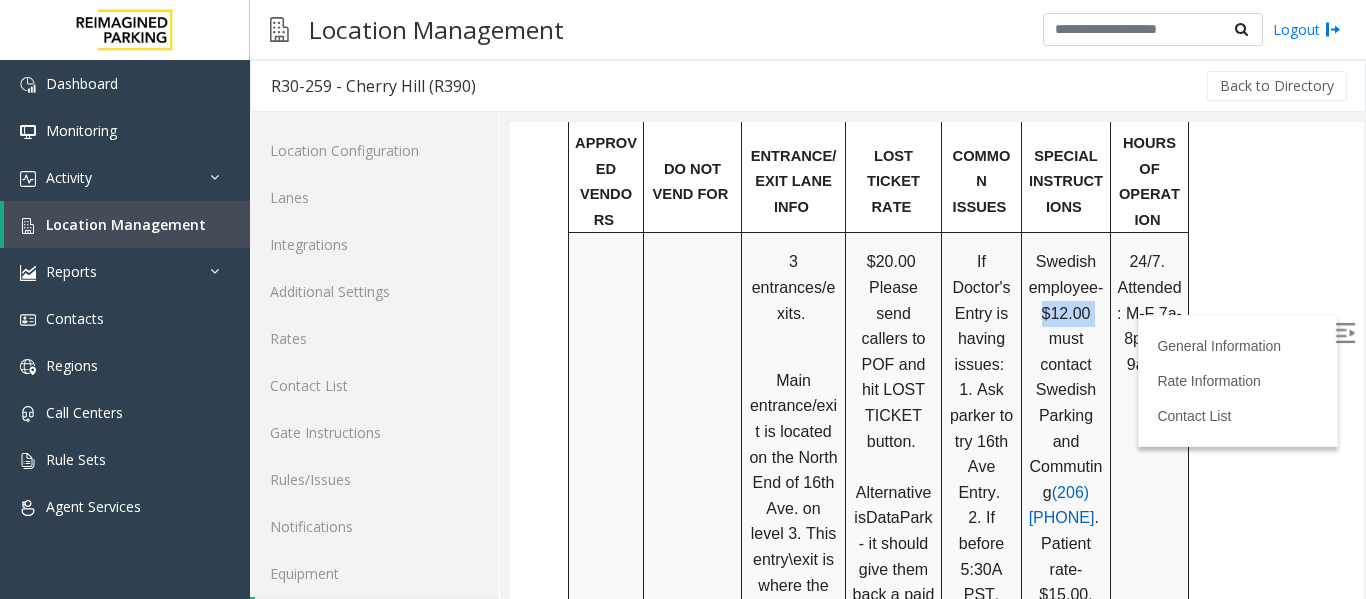 drag, startPoint x: 1046, startPoint y: 268, endPoint x: 1094, endPoint y: 267, distance: 48.010414 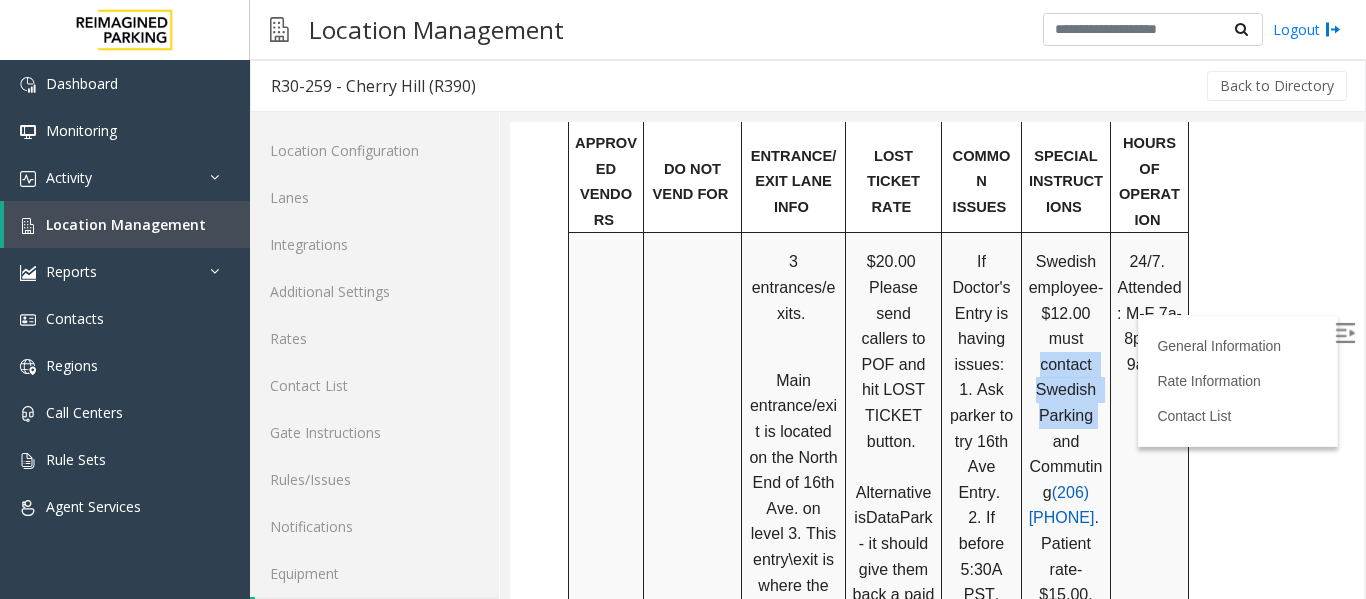 drag, startPoint x: 1044, startPoint y: 306, endPoint x: 1095, endPoint y: 369, distance: 81.055534 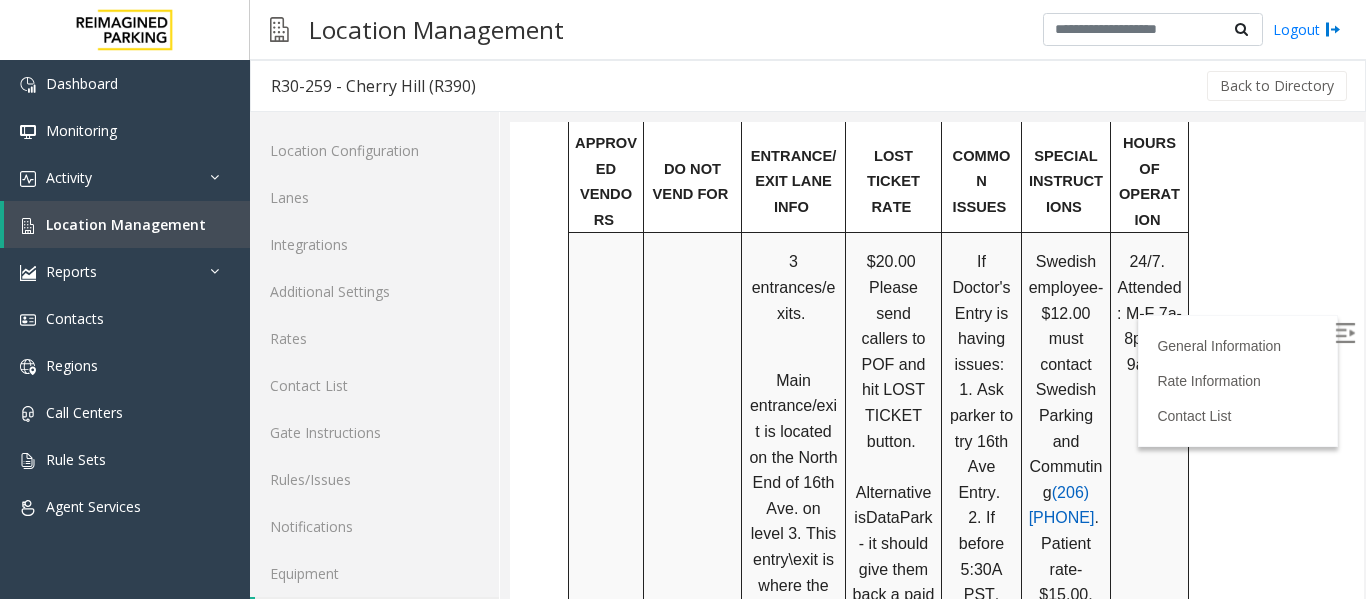 click on "PARCS   HONOR NOTICE   USERNAME   PASSWORD   PARIS   EQUIPMENT   CARD INSERTION   DataPark   RPNW Seattle - HONOR NOTICE         POF (Pay on Foot) (CC only) is on Skybridge on level 1.    Vertical into the slot   MANDATORY FIELDS   VALIDATIONS   APPROVED VALIDATION LIST   TICKET   MONTHLY CARDS/TENANTS   GARAGE LAYOUT   LOCATION TIME          Horizontal into the slot     Local Time   APPROVED VENDORS   DO NOT VEND FOR   ENTRANCE/EXIT LANE INFO   LOST TICKET RATE   COMMON ISSUES   SPECIAL INSTRUCTIONS   HOURS OF OPERATION       3 entrances/exits.     Main entrance/exit is located on the North End of 16th Ave. on level 3. This entry\exit is where the booth attendant is  located .     16th Doctor's Entry is Monthly only    The Reserved Garage entrance/exit is  located  on 15th Ave.   $20.00   Please send callers to POF and hit LOST TICKET button.     Alternative is  DataPark  - it should give them back a paid ticket to use at the exit.          253-720-8574   ." at bounding box center [958, 292] 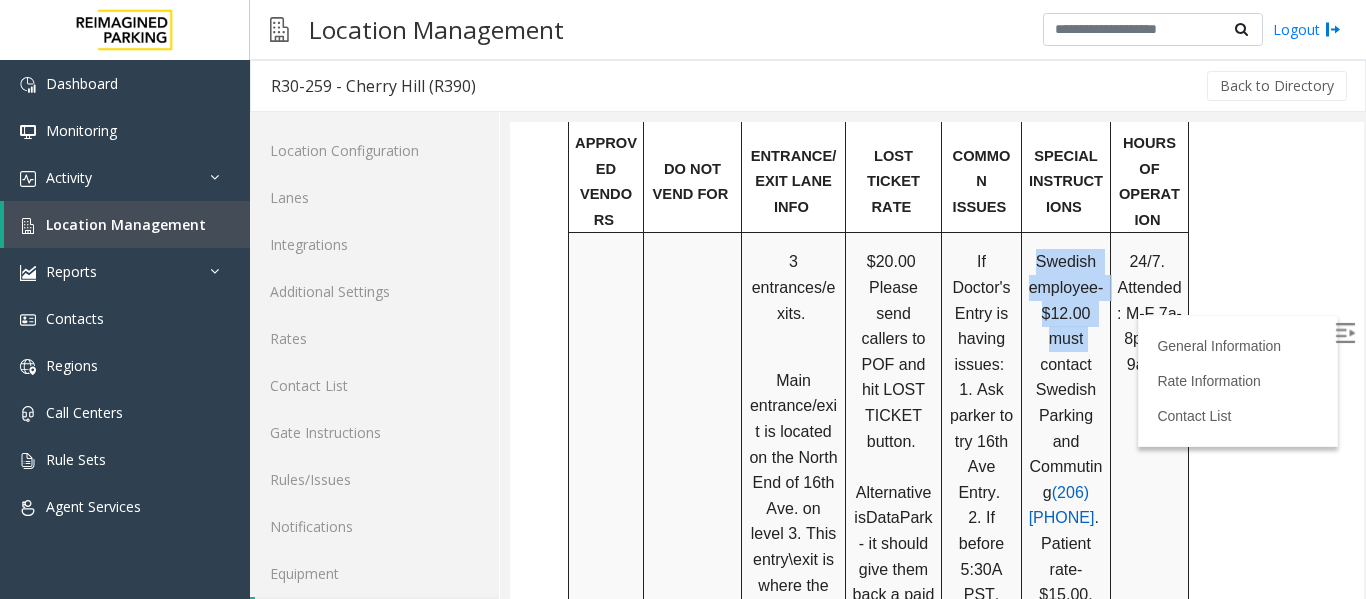 drag, startPoint x: 1037, startPoint y: 217, endPoint x: 1089, endPoint y: 287, distance: 87.20092 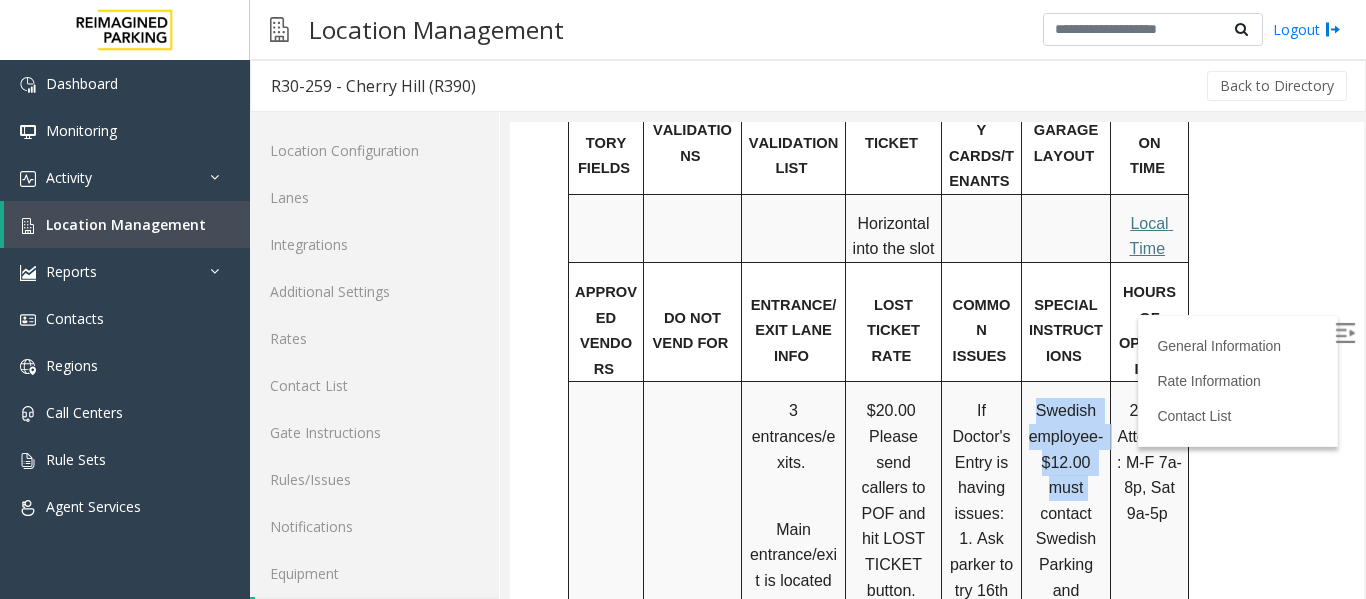 scroll, scrollTop: 1400, scrollLeft: 0, axis: vertical 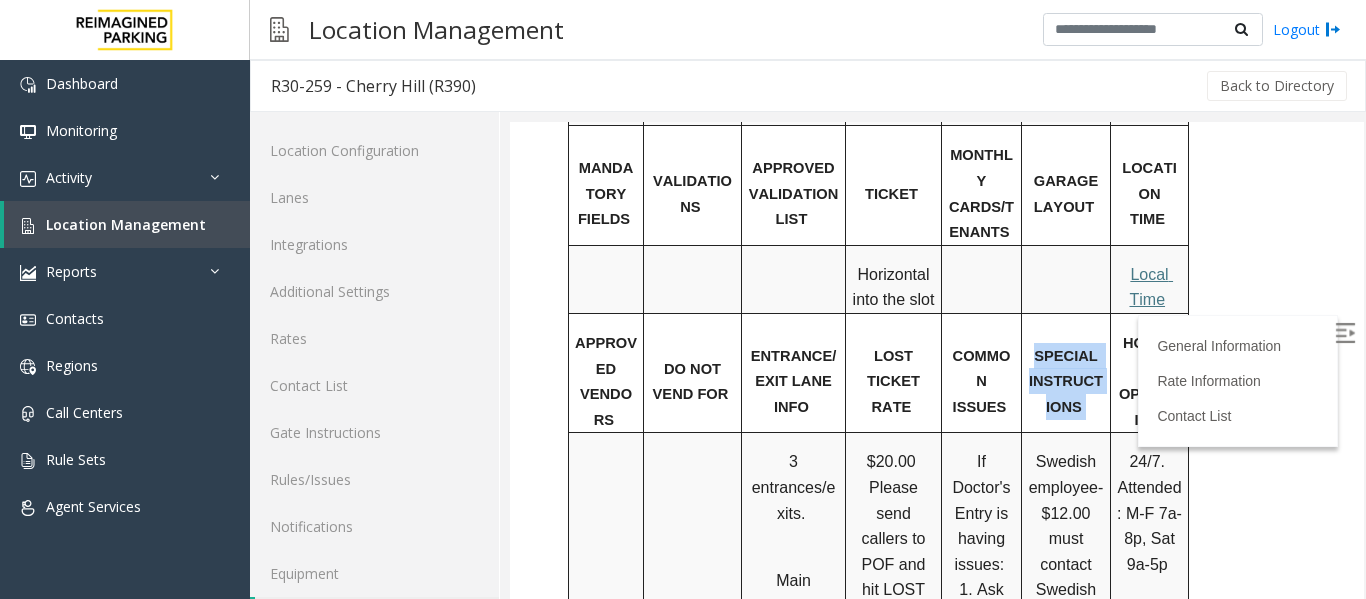 drag, startPoint x: 1035, startPoint y: 303, endPoint x: 1095, endPoint y: 378, distance: 96.04687 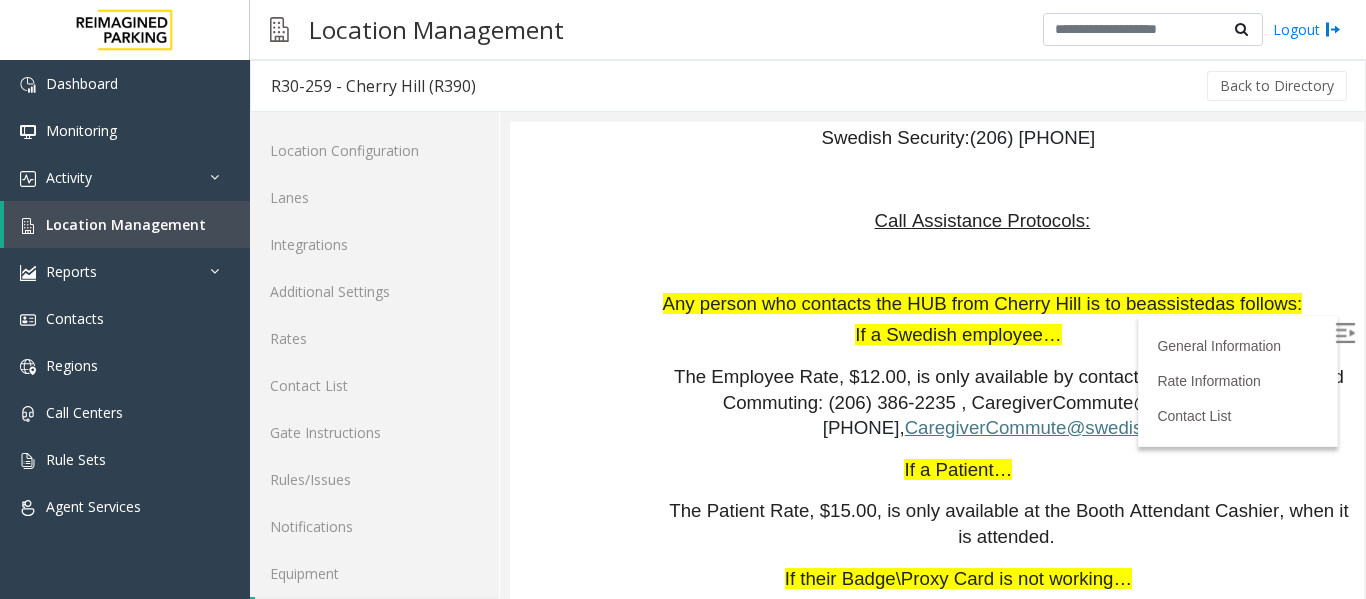 scroll, scrollTop: 3400, scrollLeft: 0, axis: vertical 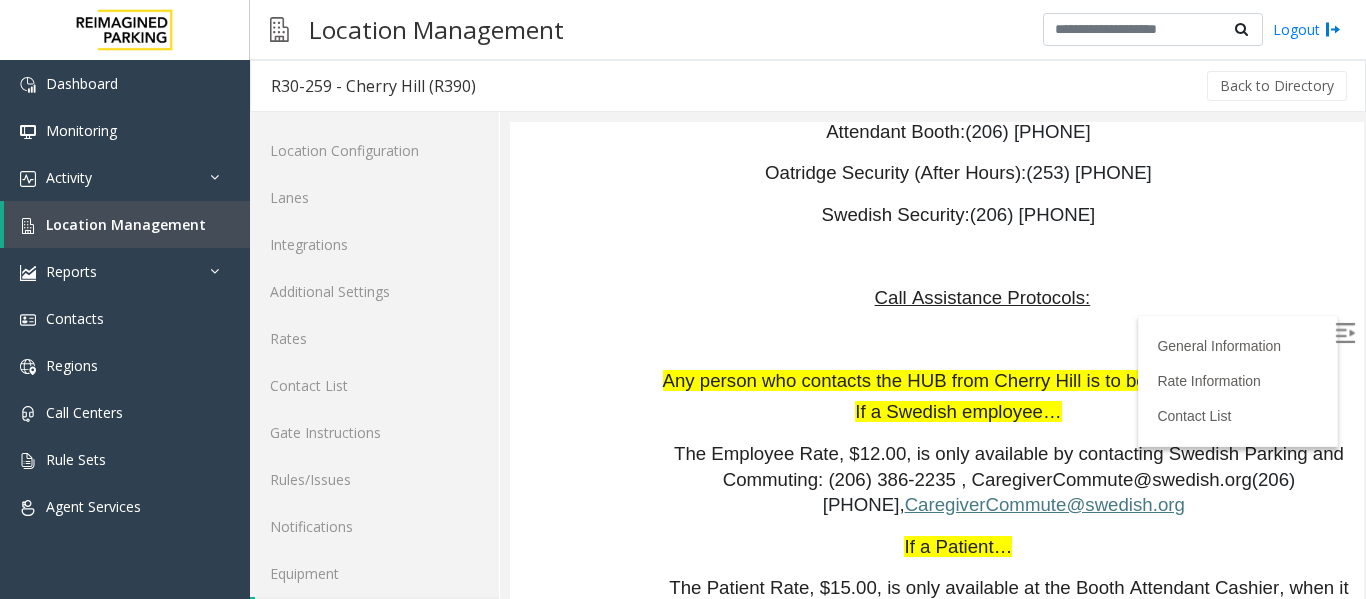 drag, startPoint x: 757, startPoint y: 389, endPoint x: 965, endPoint y: 395, distance: 208.08652 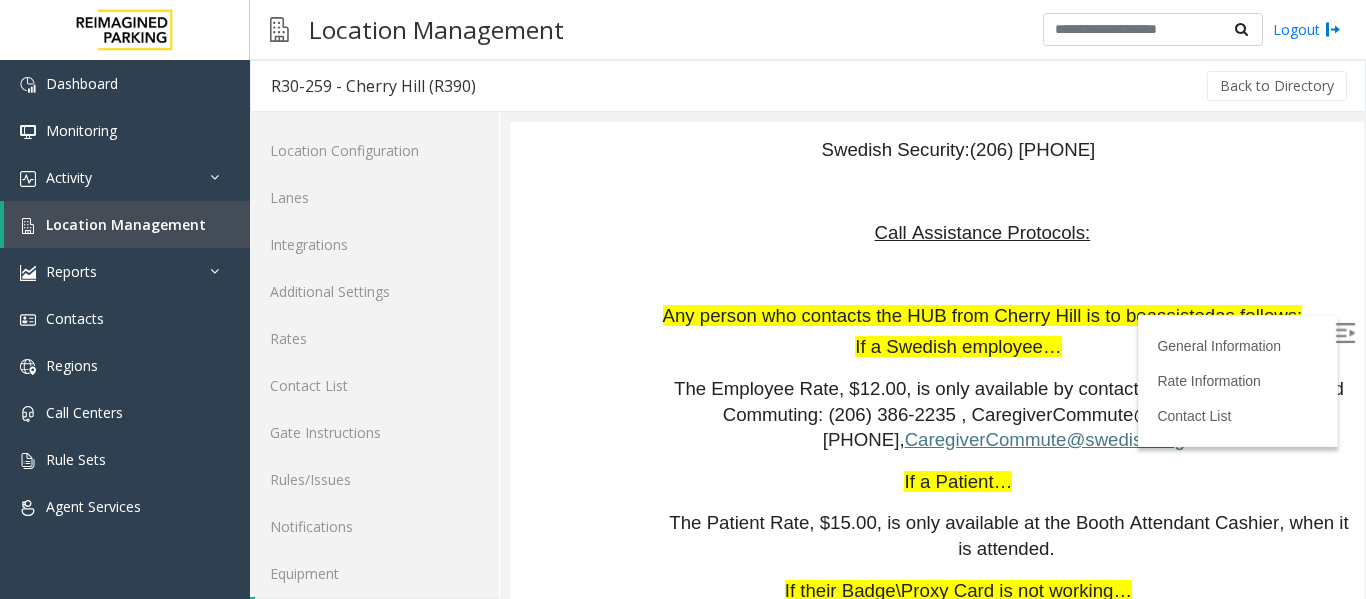 scroll, scrollTop: 3500, scrollLeft: 0, axis: vertical 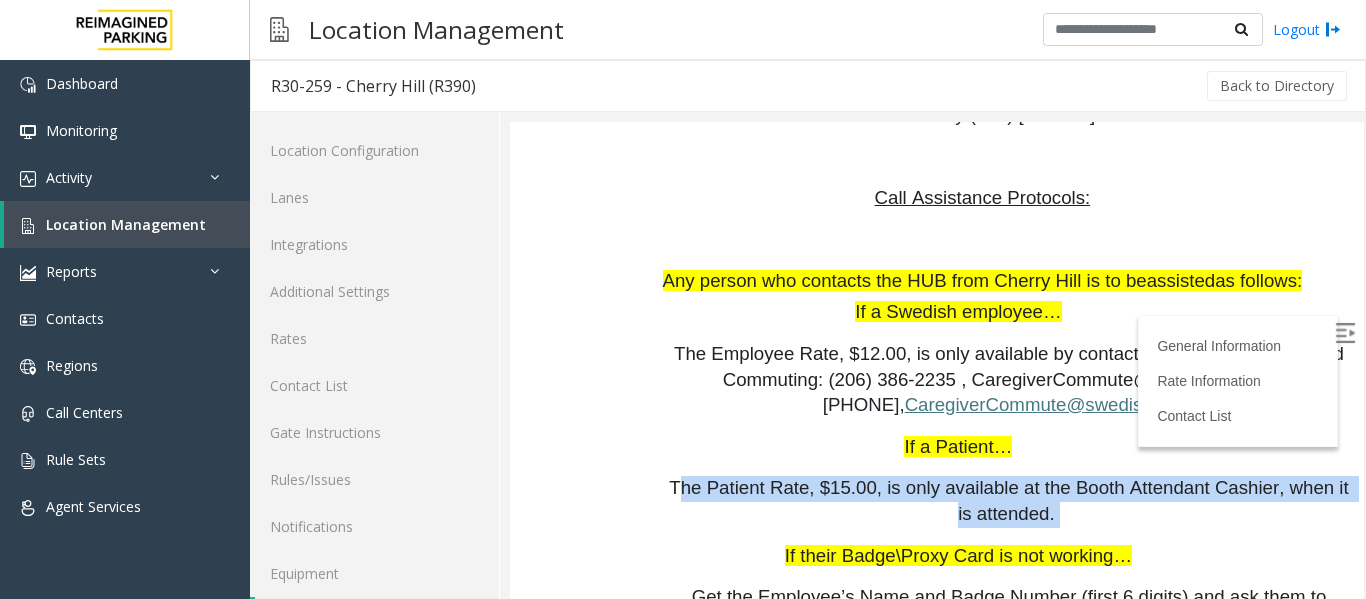 drag, startPoint x: 684, startPoint y: 381, endPoint x: 1261, endPoint y: 386, distance: 577.02167 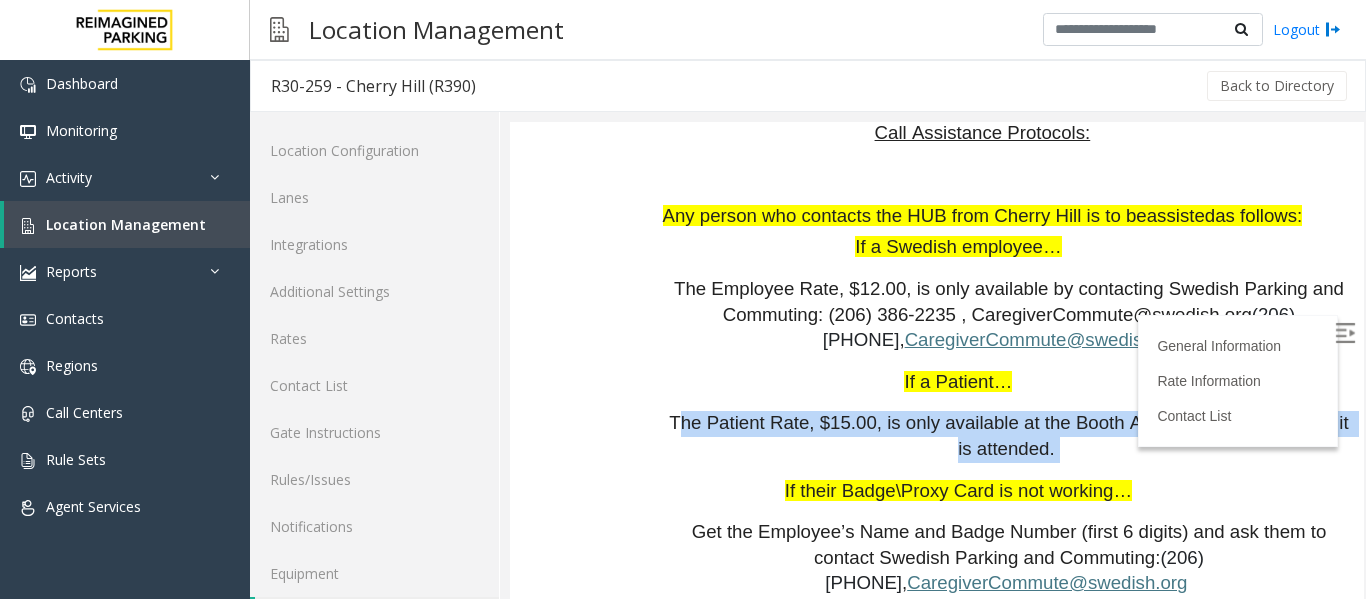 scroll, scrollTop: 3600, scrollLeft: 0, axis: vertical 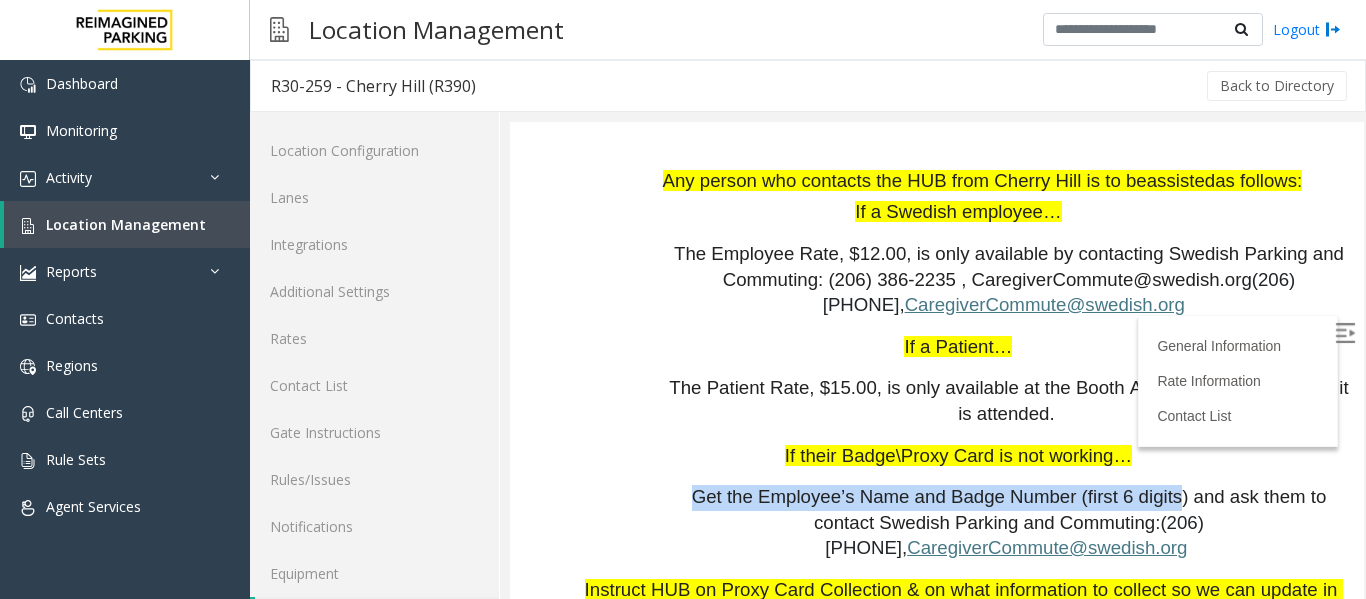 drag, startPoint x: 674, startPoint y: 380, endPoint x: 1123, endPoint y: 387, distance: 449.05457 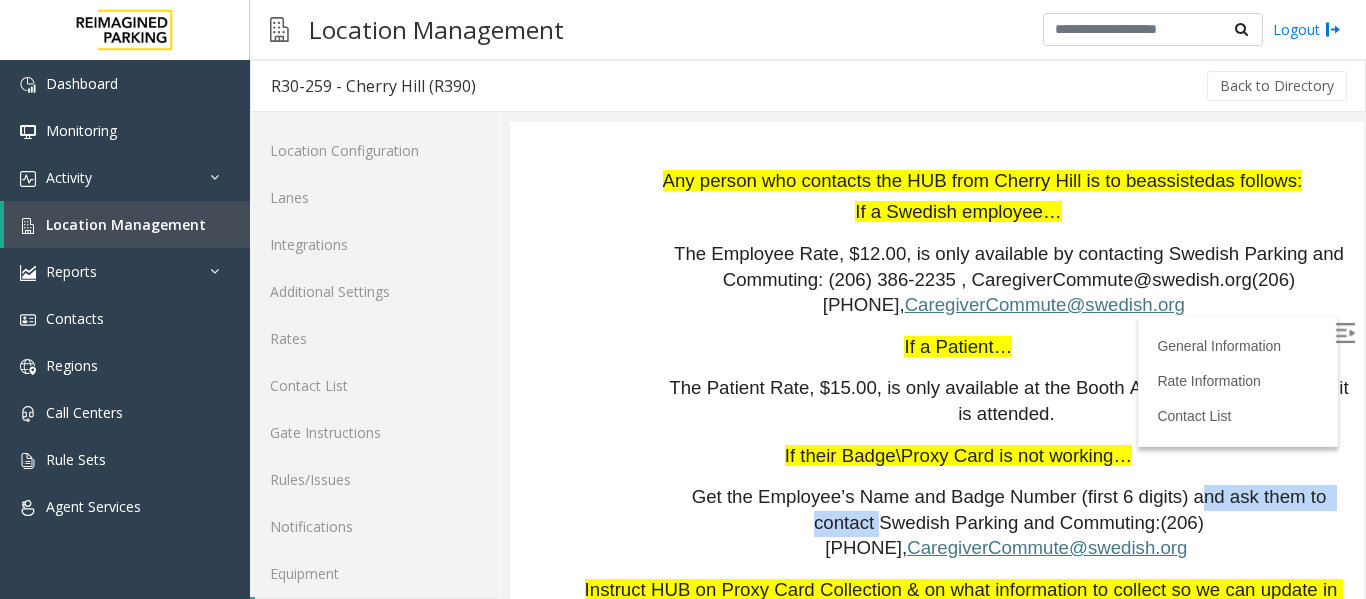 drag, startPoint x: 1142, startPoint y: 386, endPoint x: 1320, endPoint y: 386, distance: 178 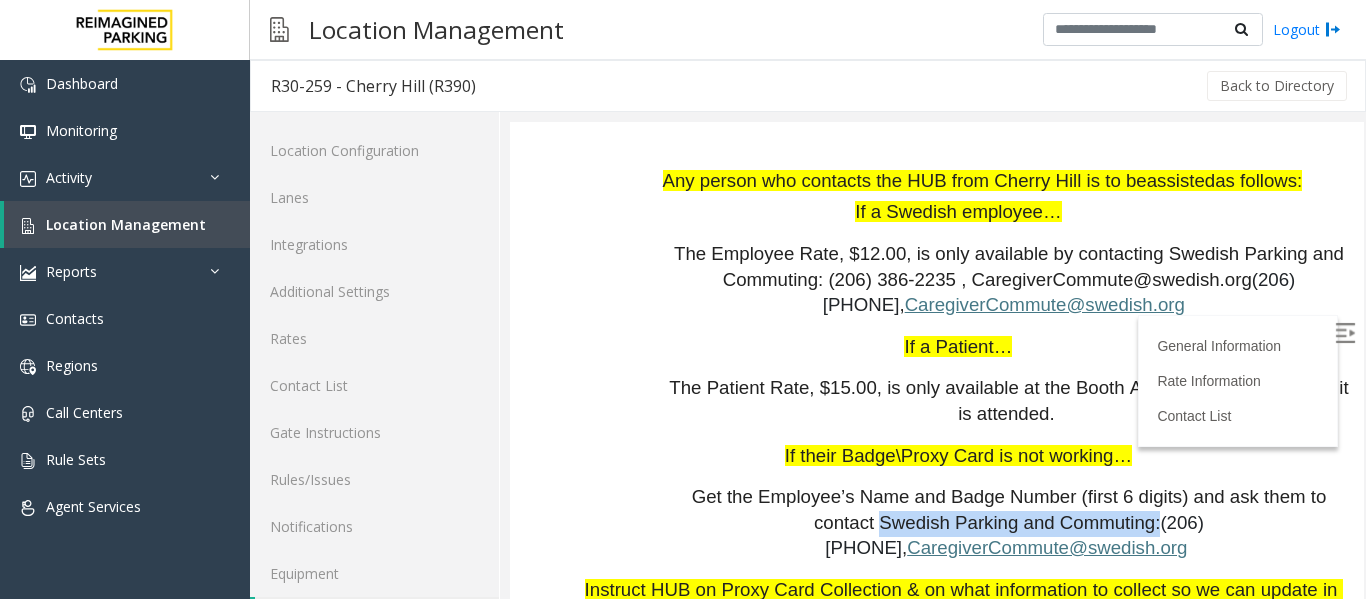 drag, startPoint x: 669, startPoint y: 408, endPoint x: 926, endPoint y: 415, distance: 257.0953 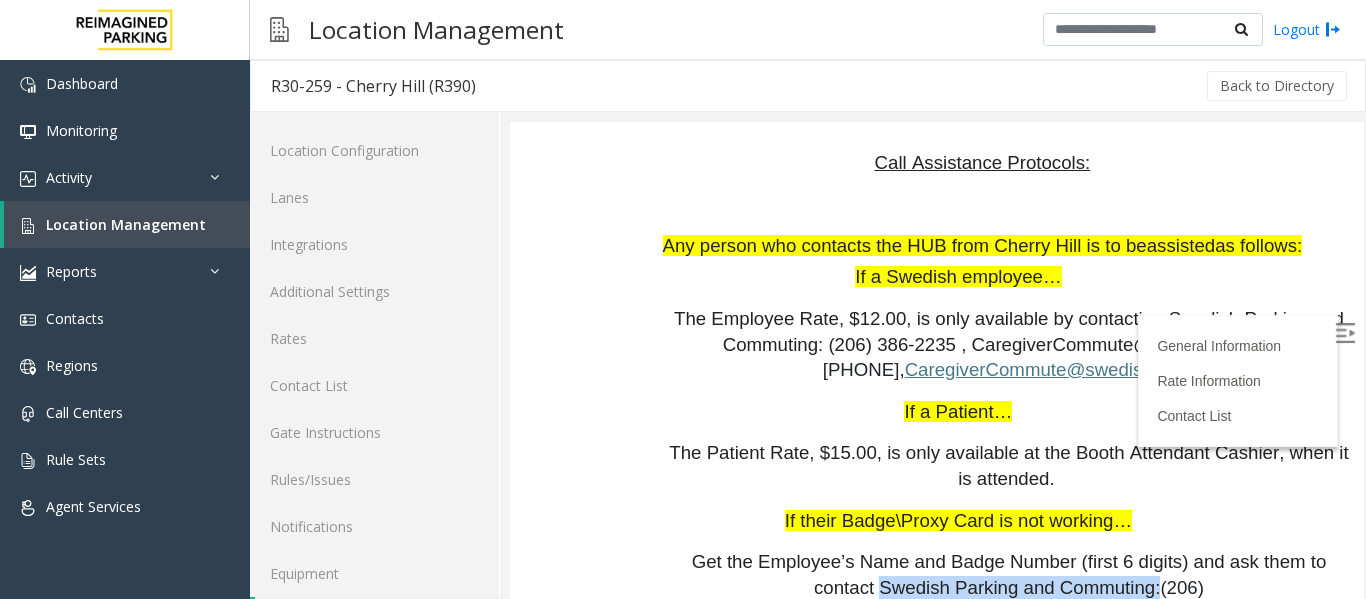 scroll, scrollTop: 3500, scrollLeft: 0, axis: vertical 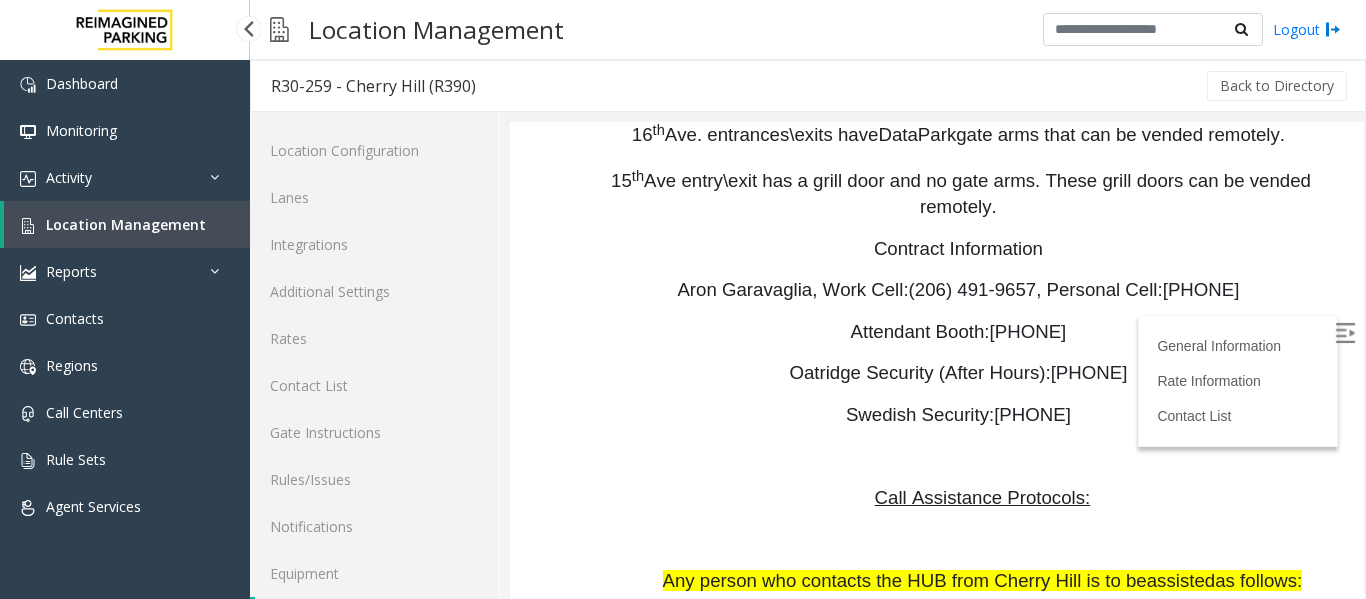 click on "Location Management" at bounding box center [126, 224] 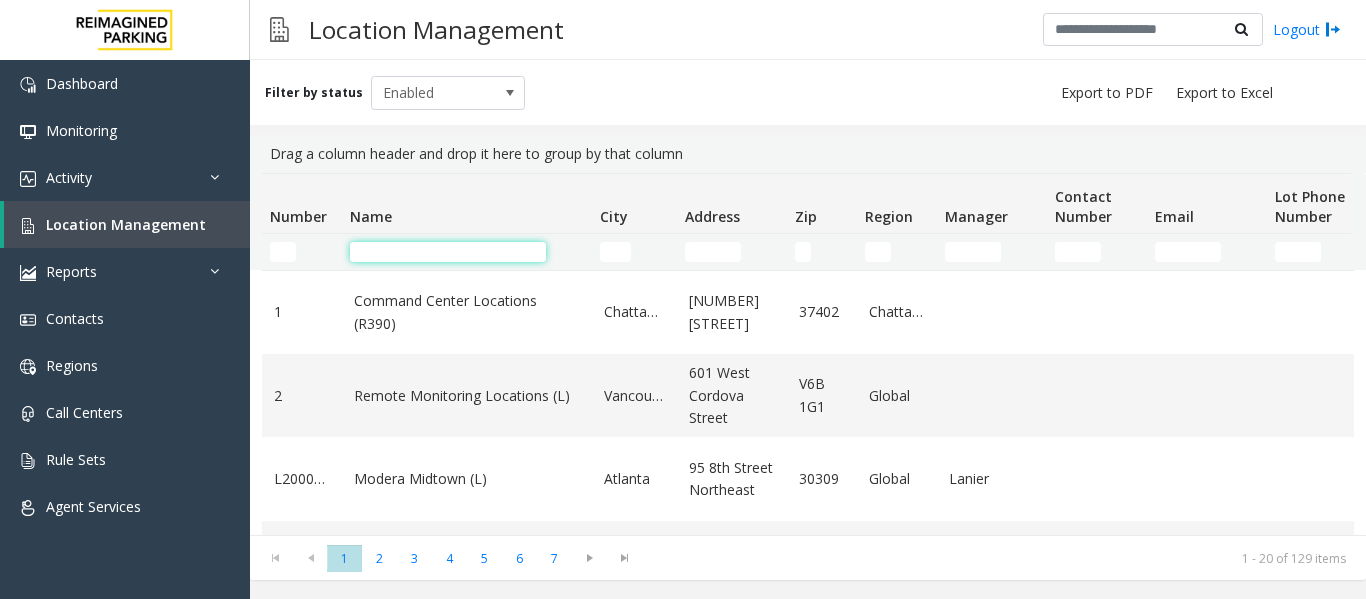 click 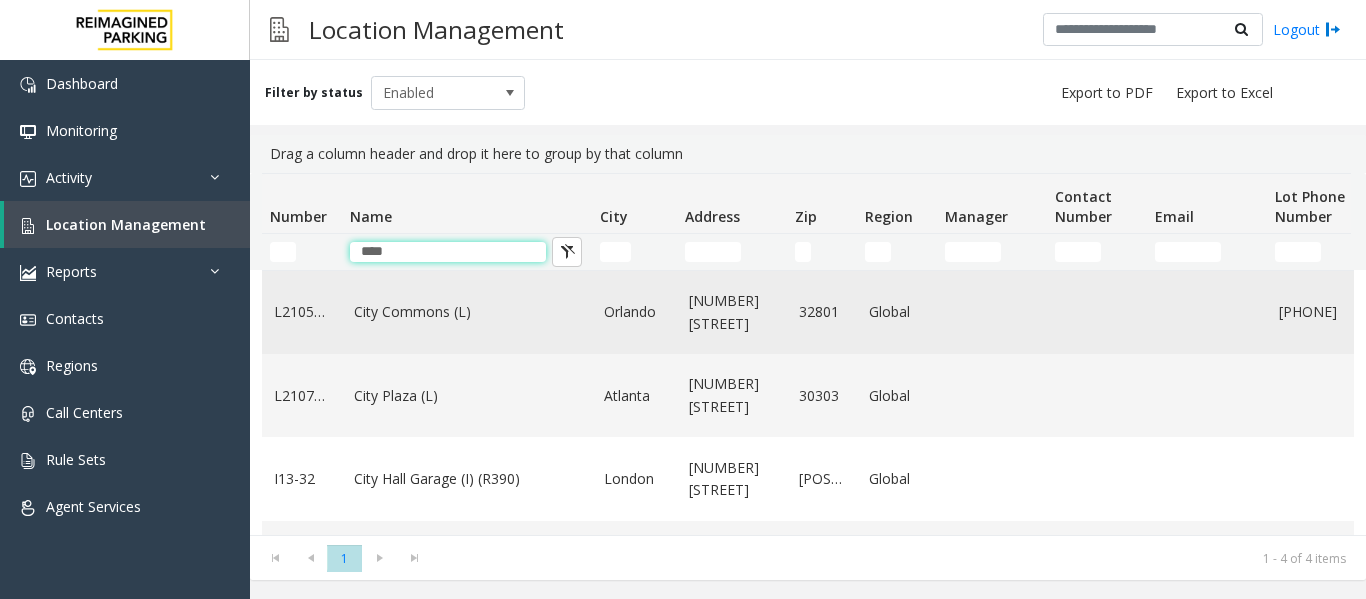 type on "****" 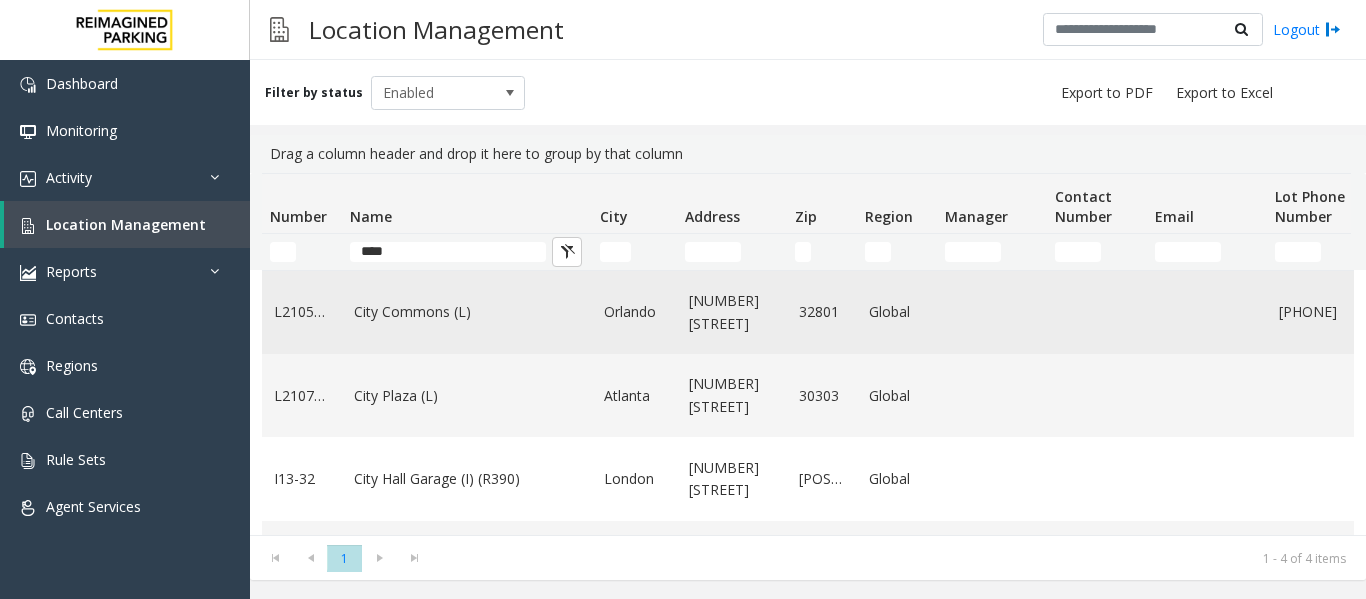 click on "City Commons (L)" 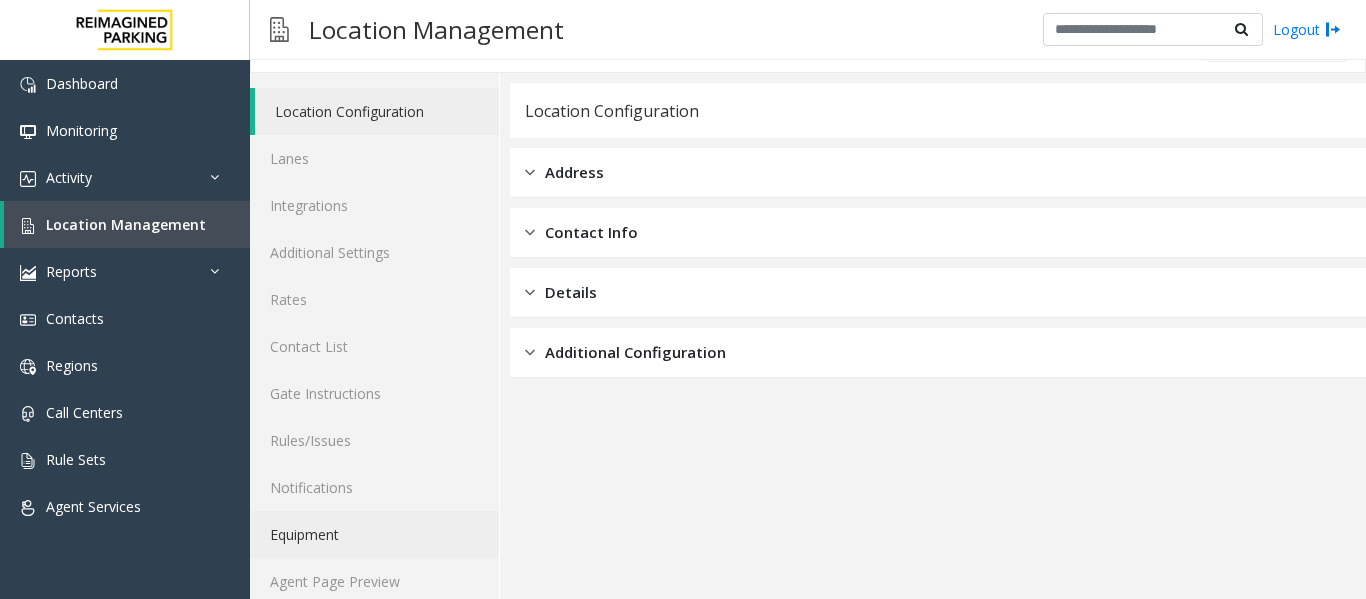 scroll, scrollTop: 60, scrollLeft: 0, axis: vertical 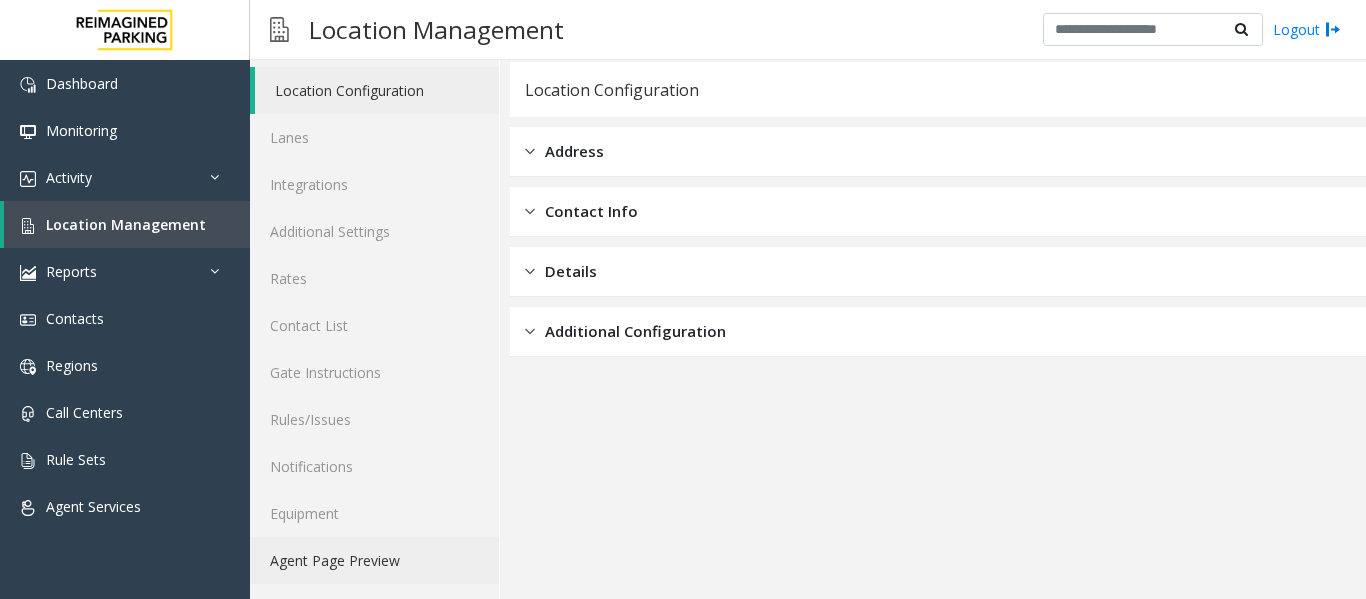 click on "Agent Page Preview" 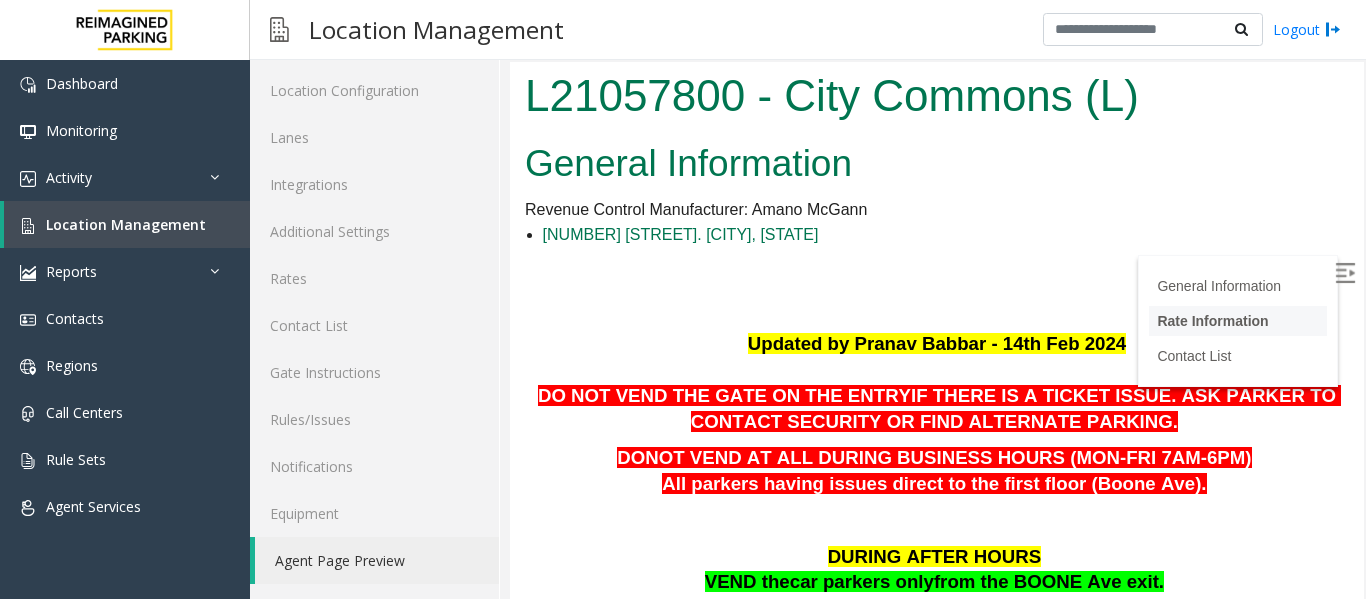 scroll, scrollTop: 0, scrollLeft: 0, axis: both 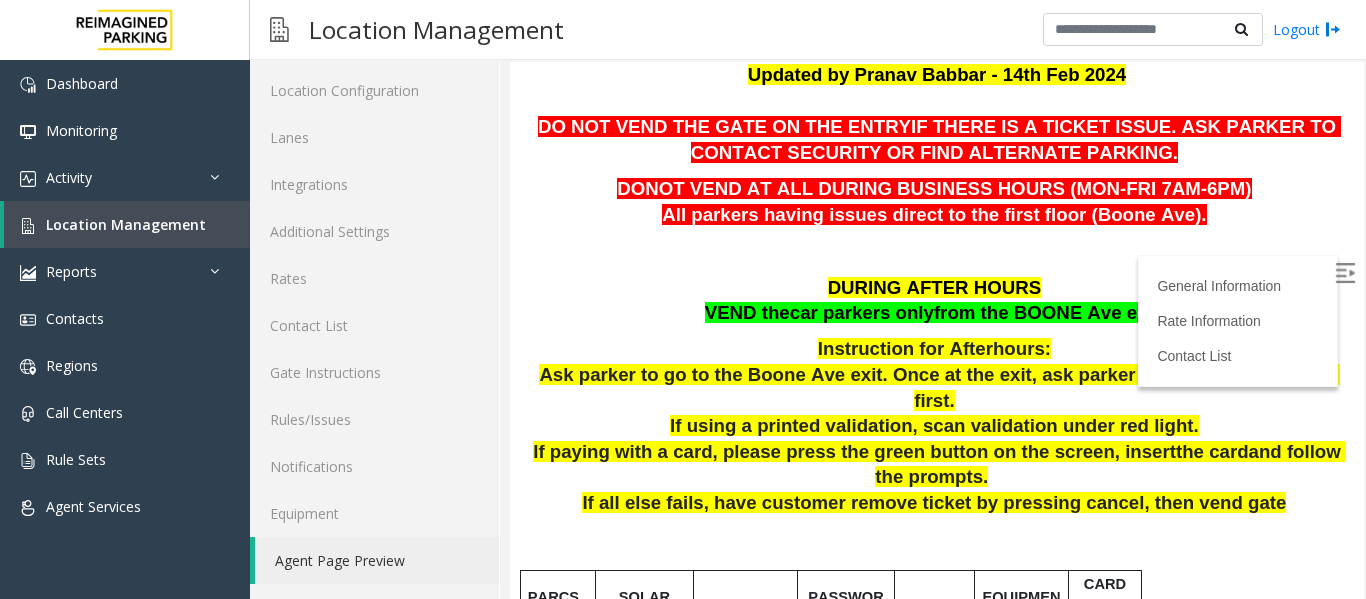 click at bounding box center (1345, 273) 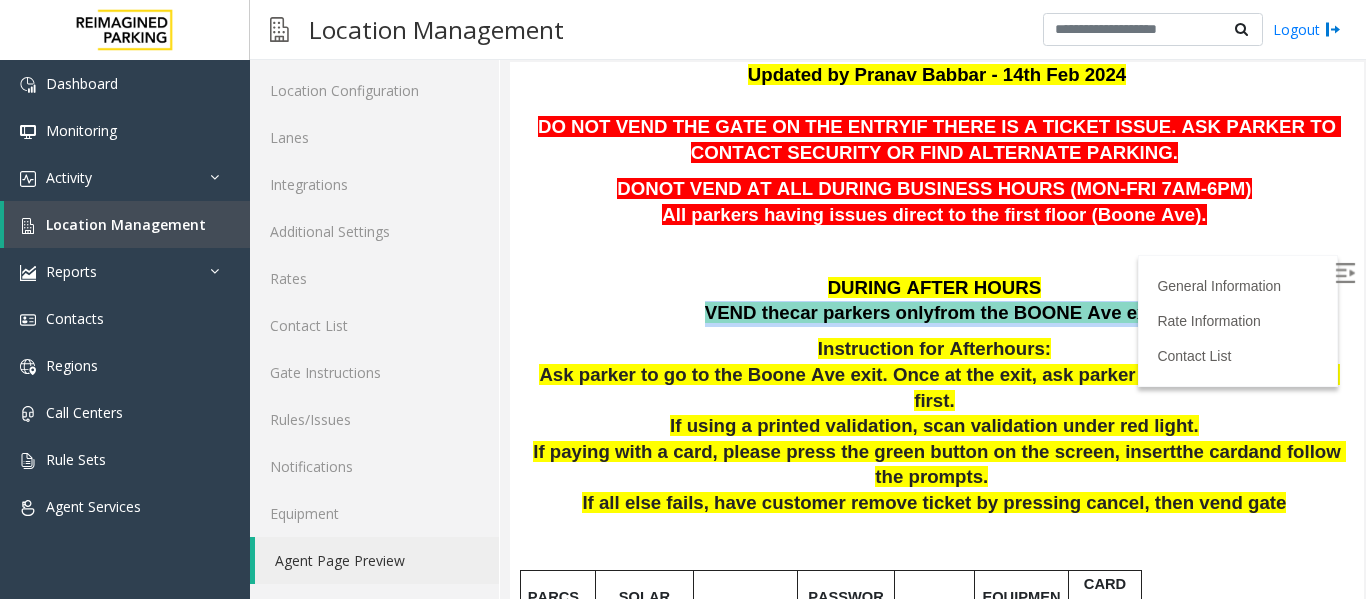 drag, startPoint x: 691, startPoint y: 307, endPoint x: 1134, endPoint y: 307, distance: 443 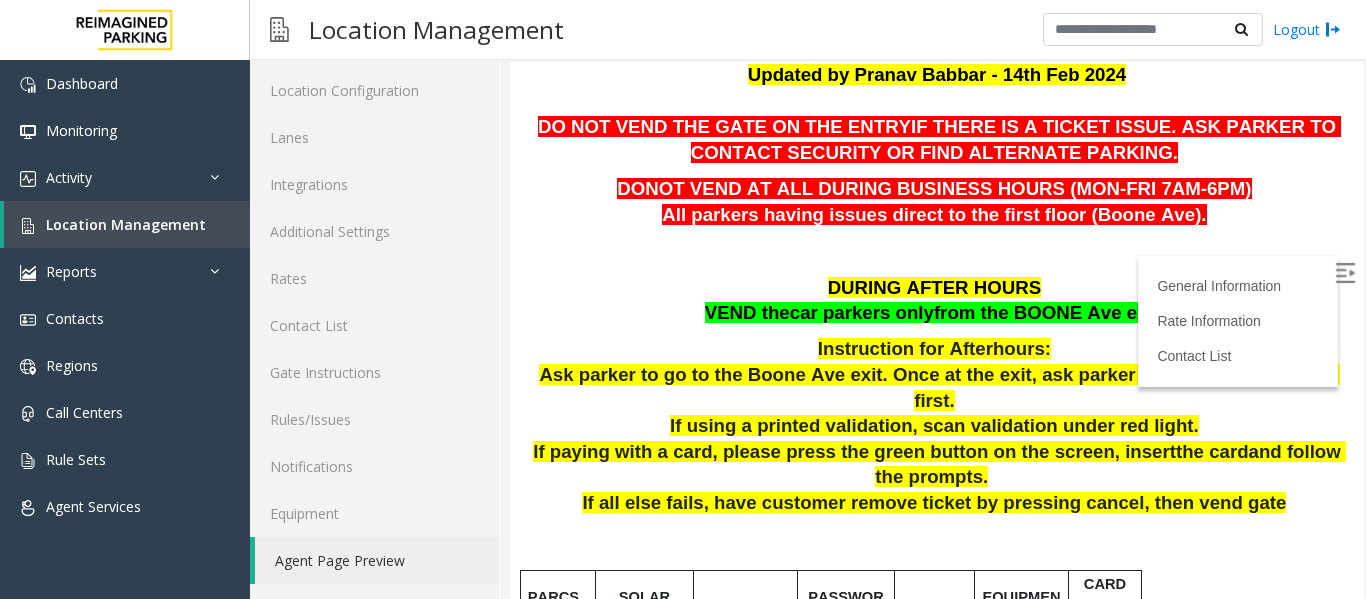 click on "If using a printed validation, scan validation under red light." at bounding box center [934, 425] 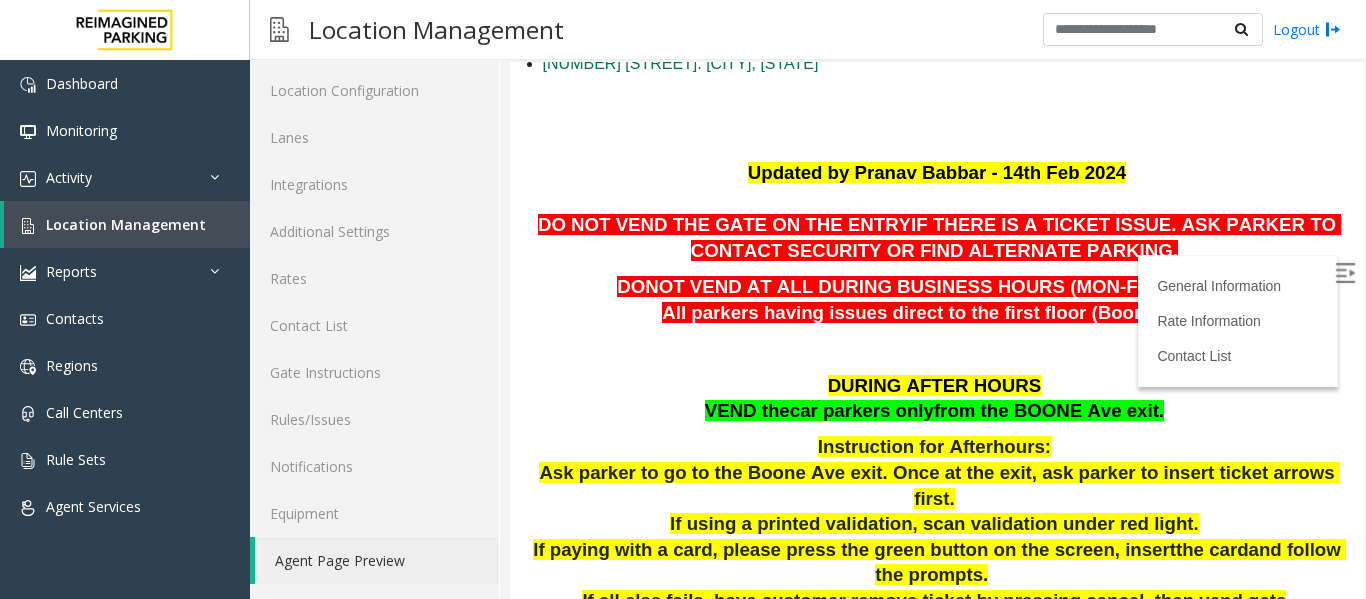 scroll, scrollTop: 0, scrollLeft: 0, axis: both 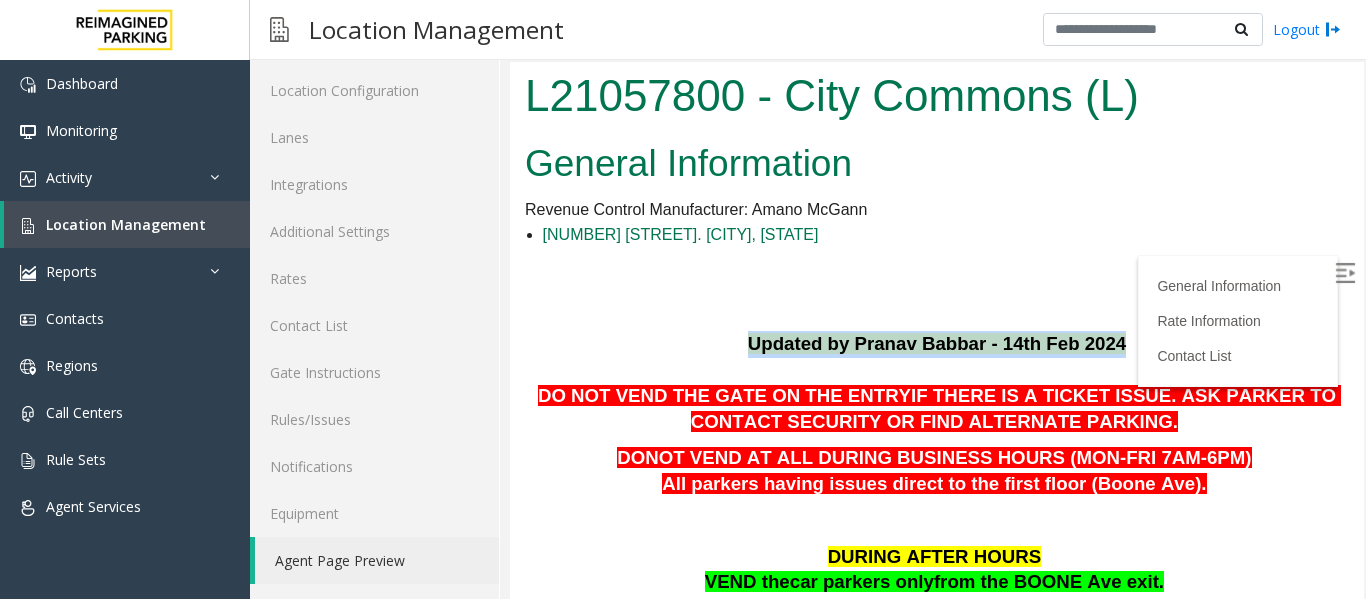 drag, startPoint x: 705, startPoint y: 339, endPoint x: 1154, endPoint y: 348, distance: 449.09018 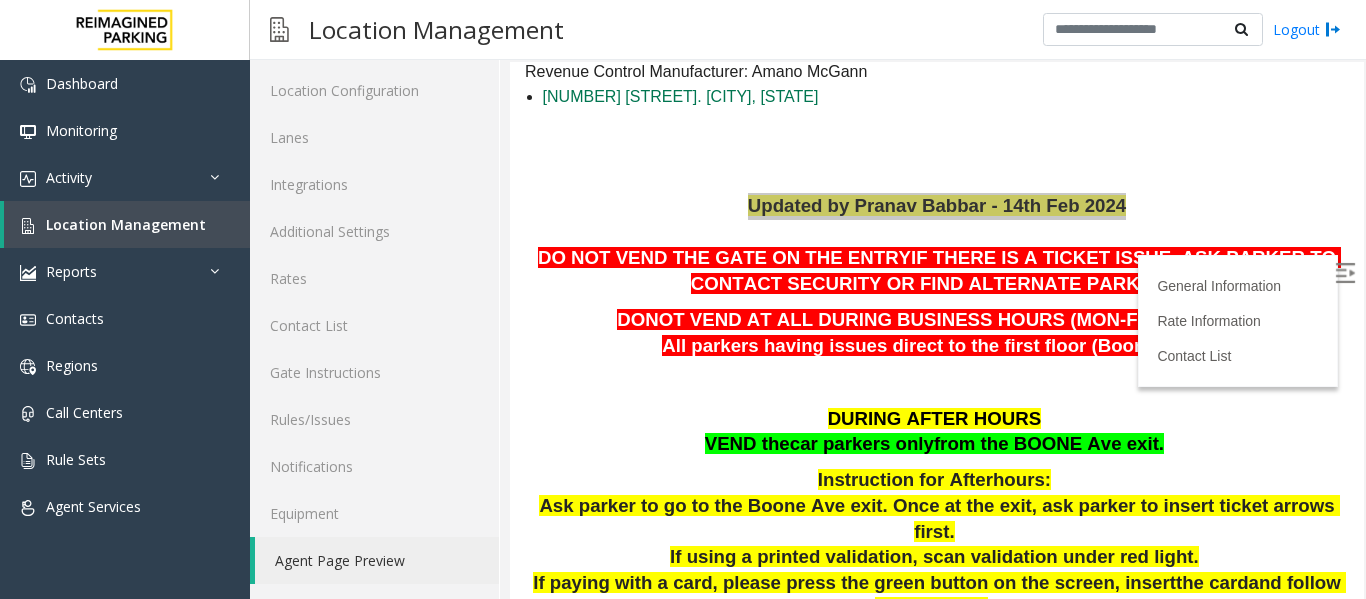 scroll, scrollTop: 0, scrollLeft: 0, axis: both 